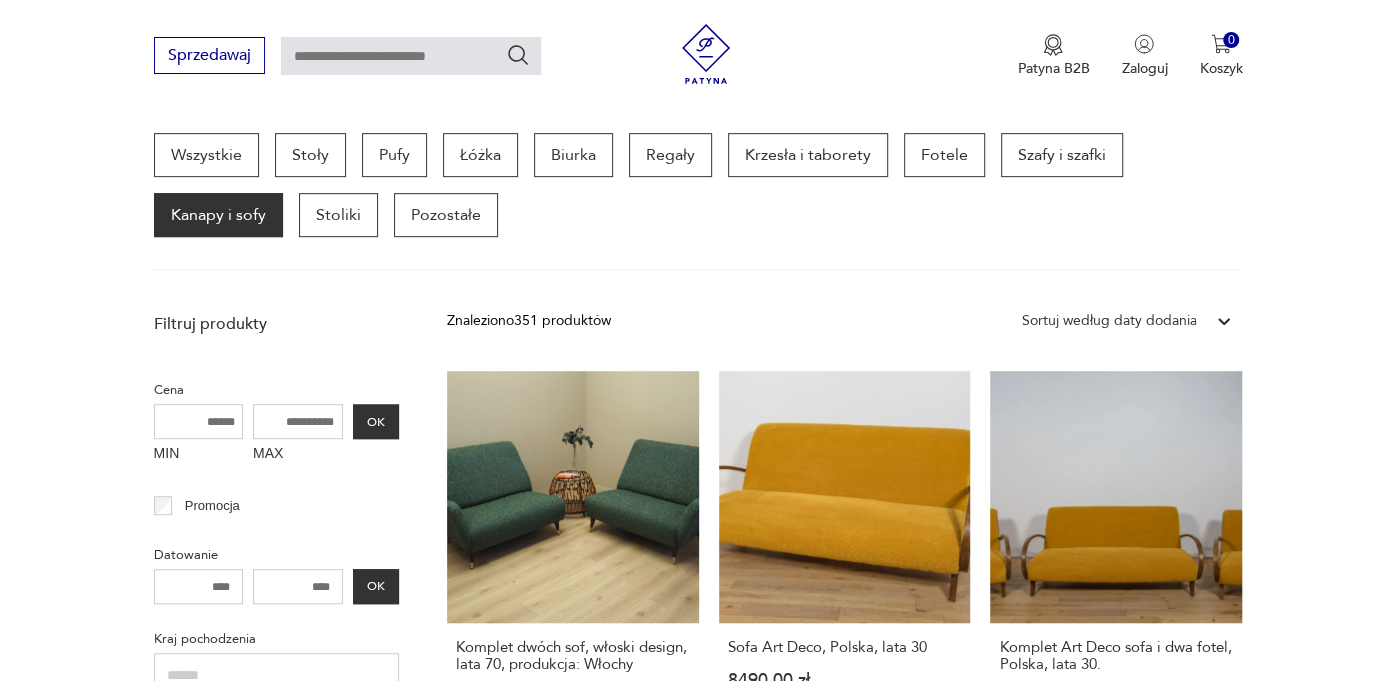 scroll, scrollTop: 529, scrollLeft: 0, axis: vertical 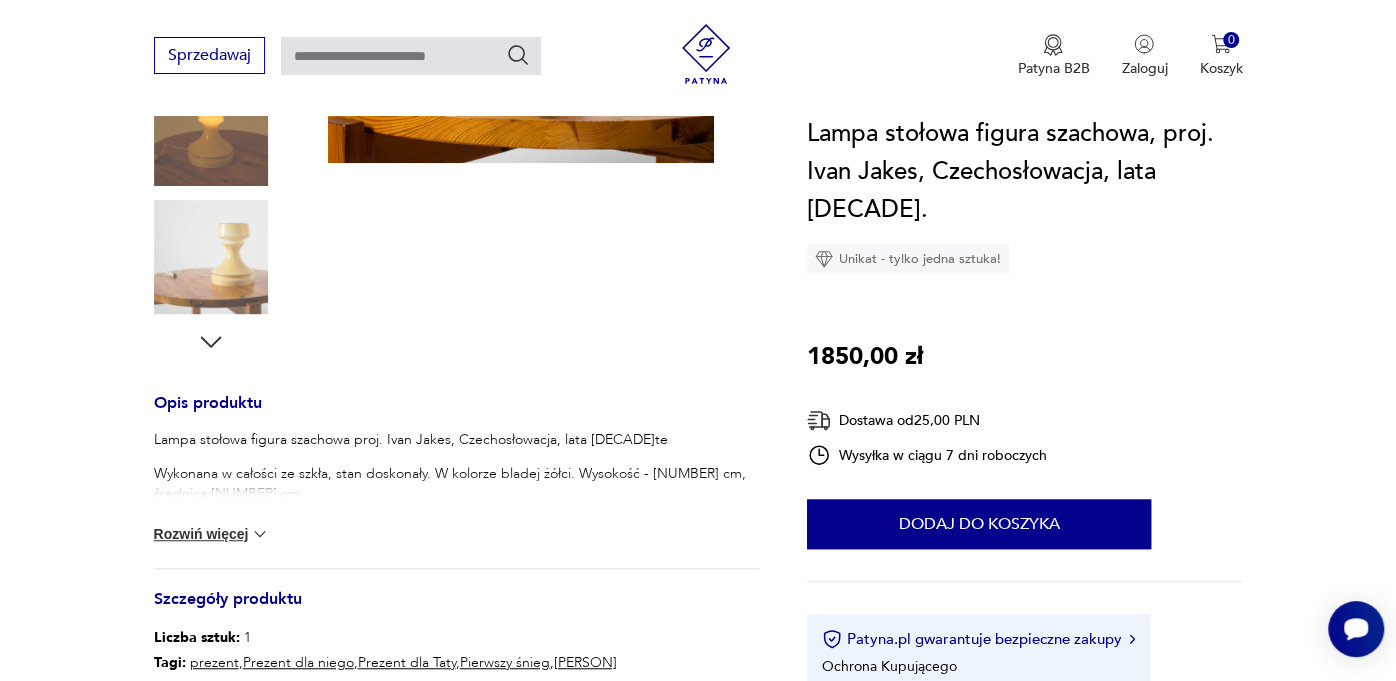 click at bounding box center (260, 534) 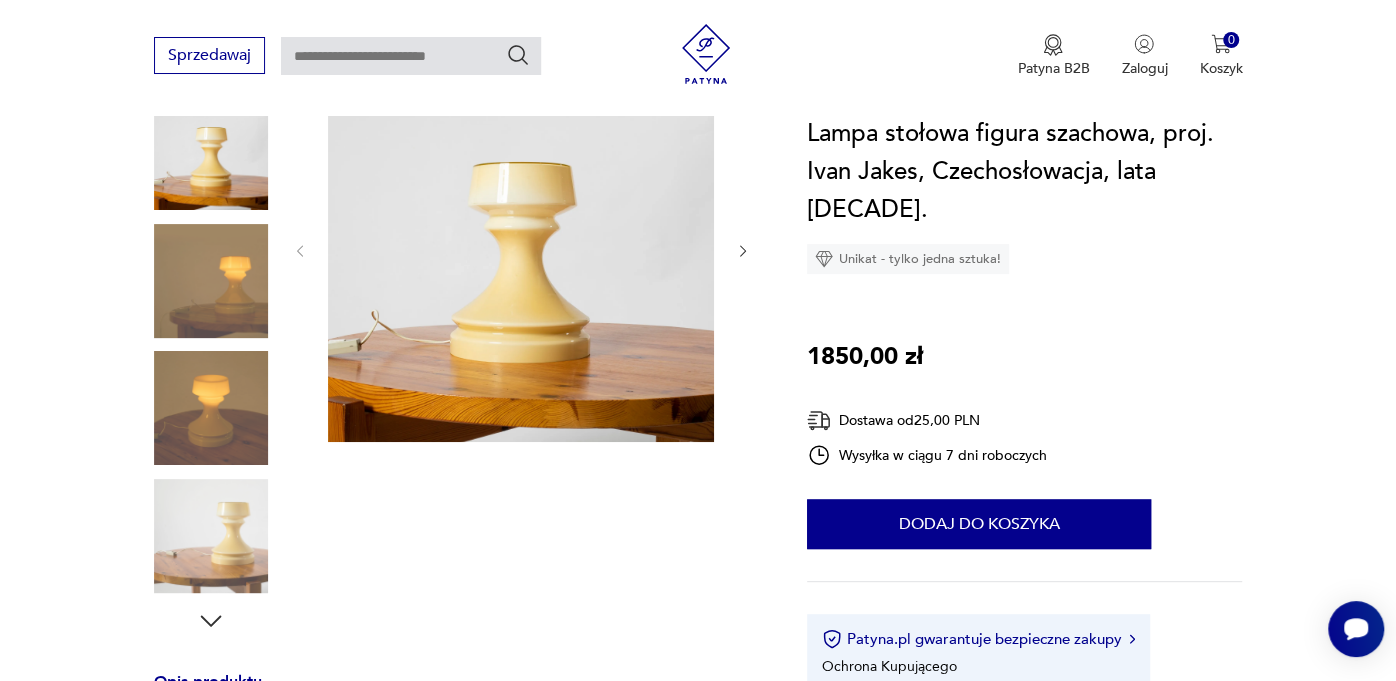 scroll, scrollTop: 265, scrollLeft: 0, axis: vertical 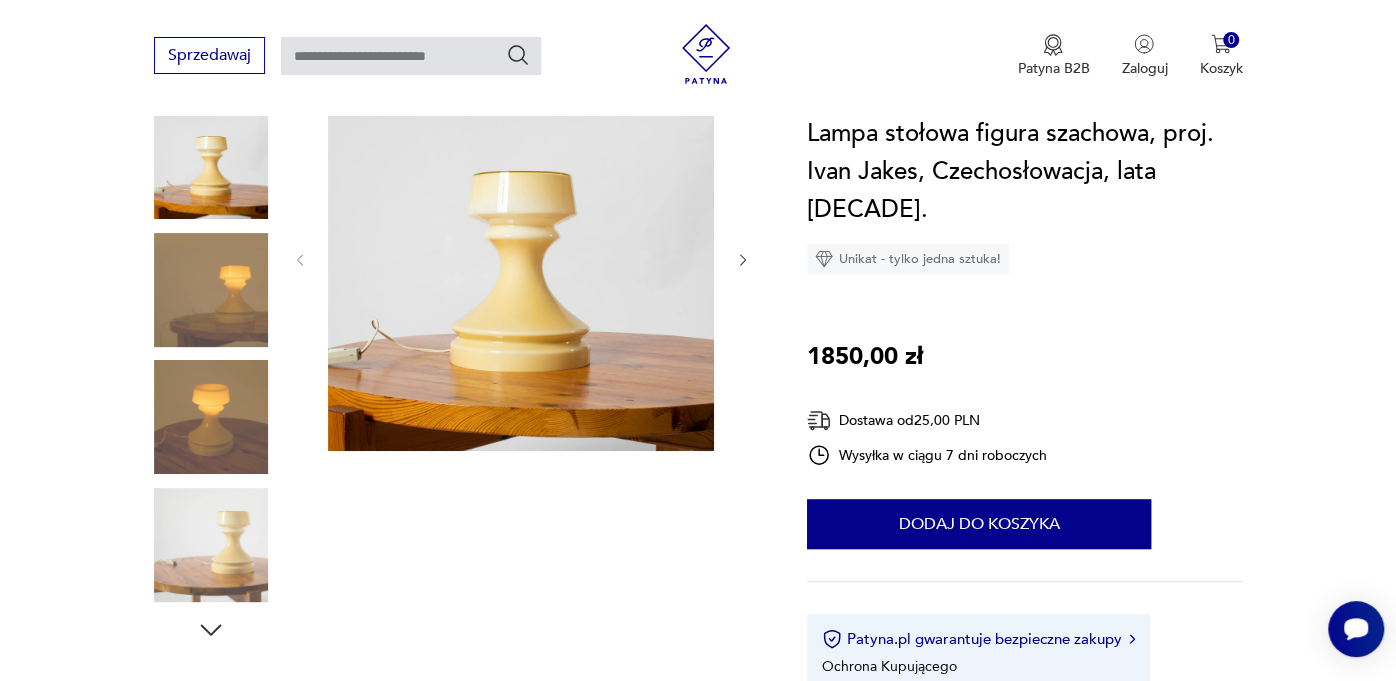 click at bounding box center [211, 290] 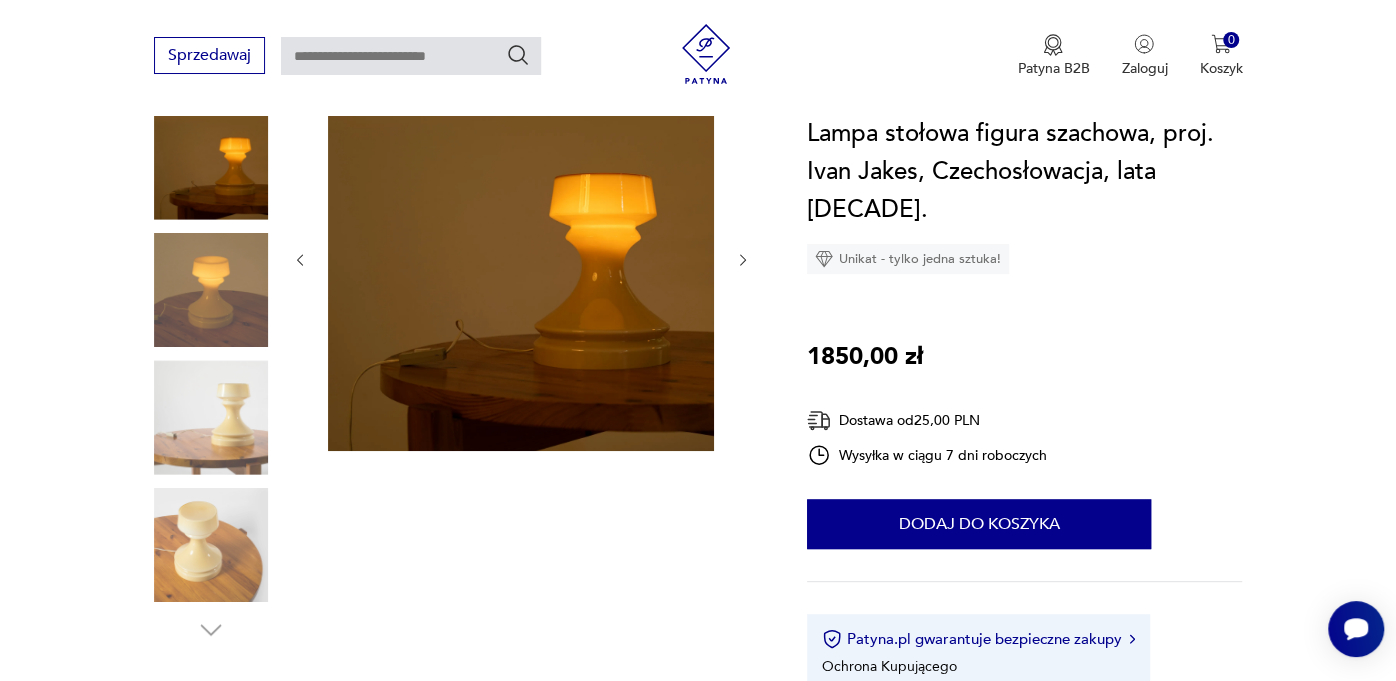 click at bounding box center (211, 35) 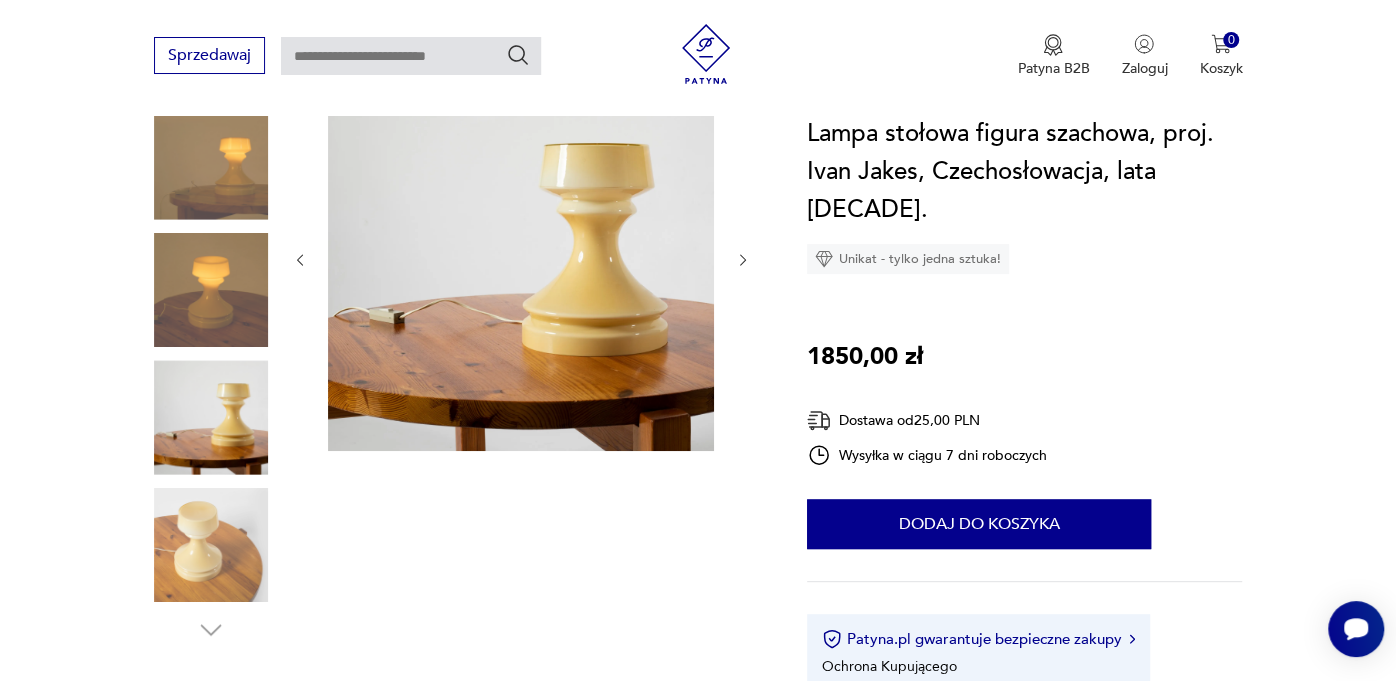 click at bounding box center (211, 35) 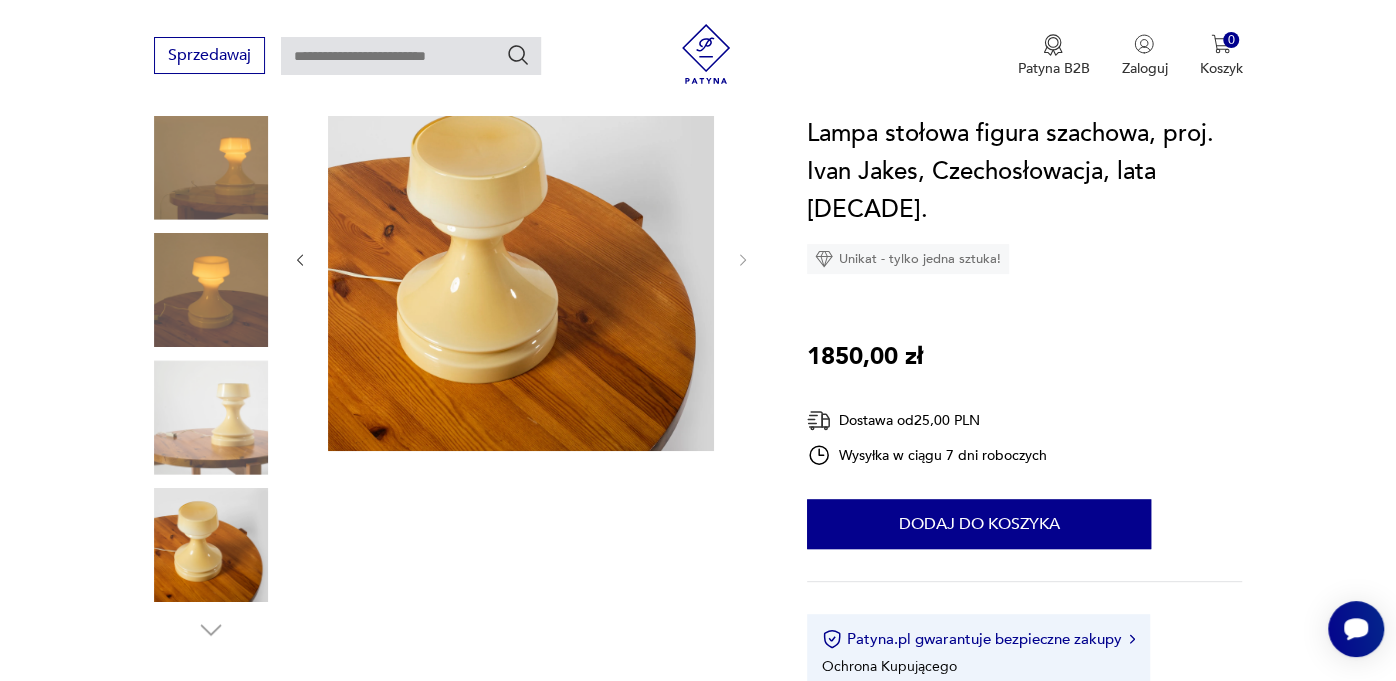 click at bounding box center [211, 35] 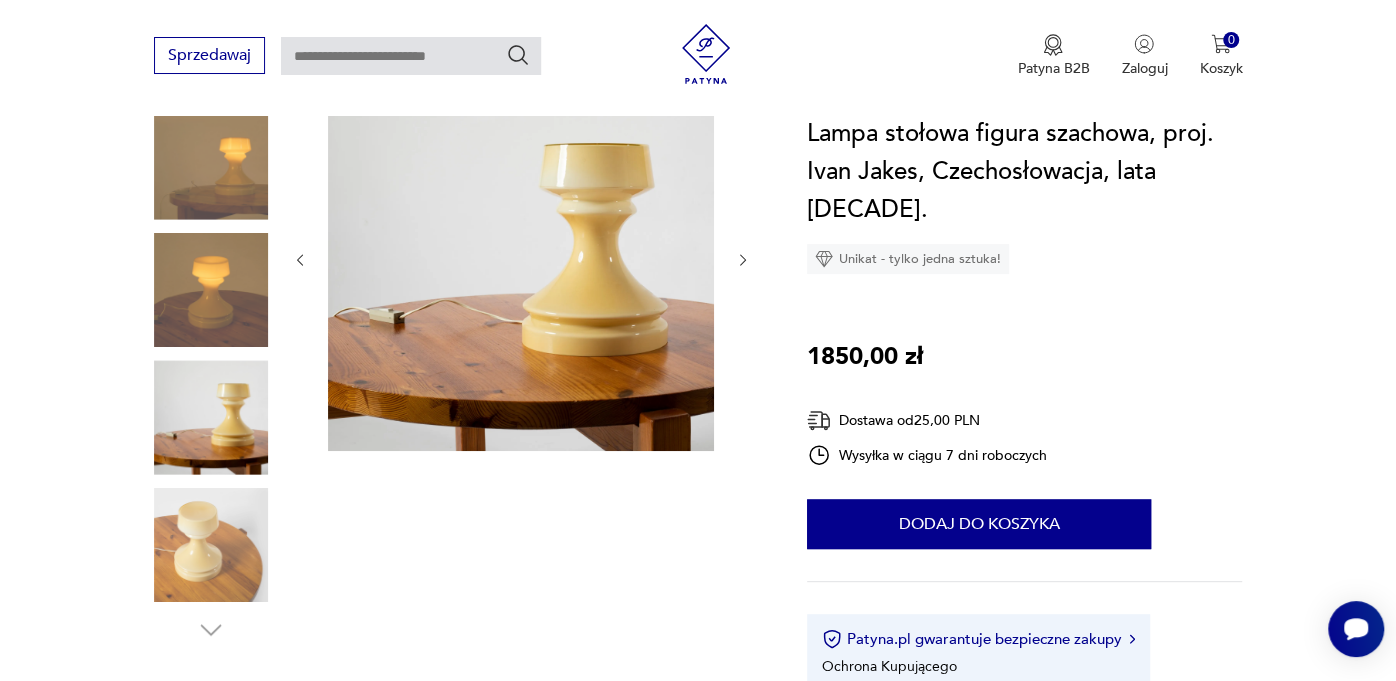 click at bounding box center [211, 290] 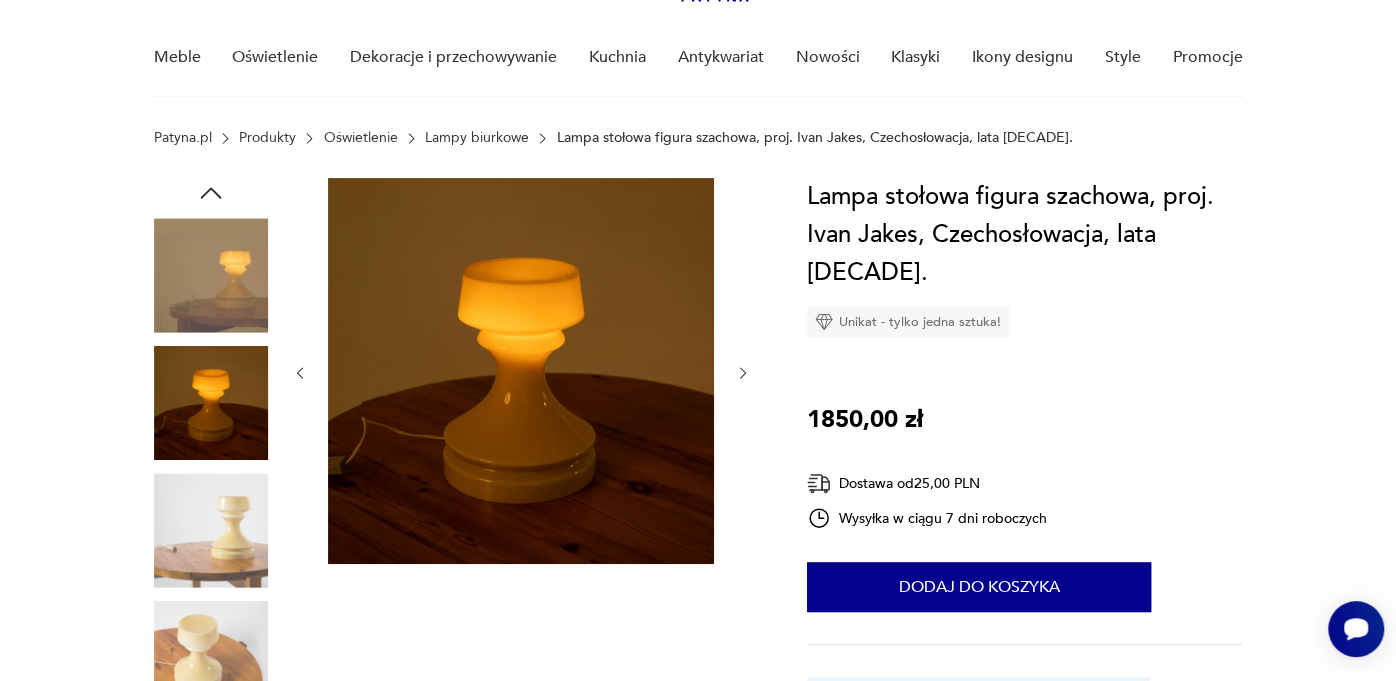 scroll, scrollTop: 152, scrollLeft: 0, axis: vertical 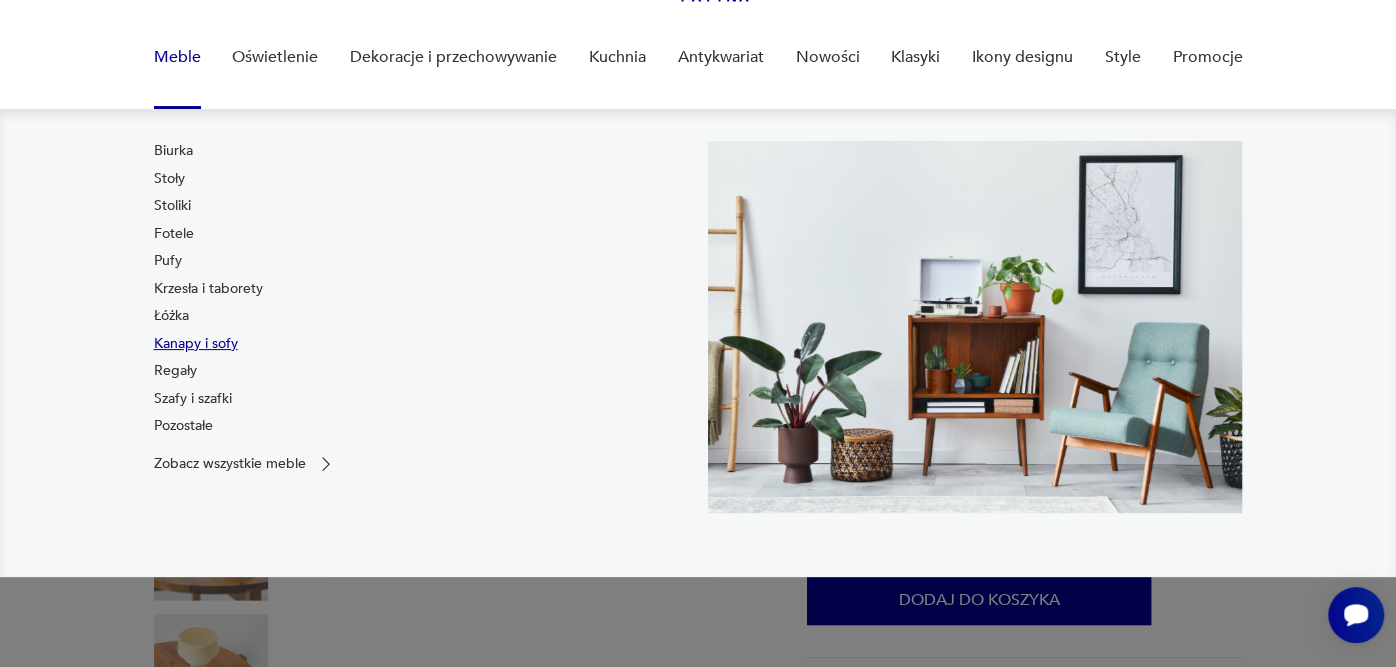 click on "Kanapy i sofy" at bounding box center (196, 344) 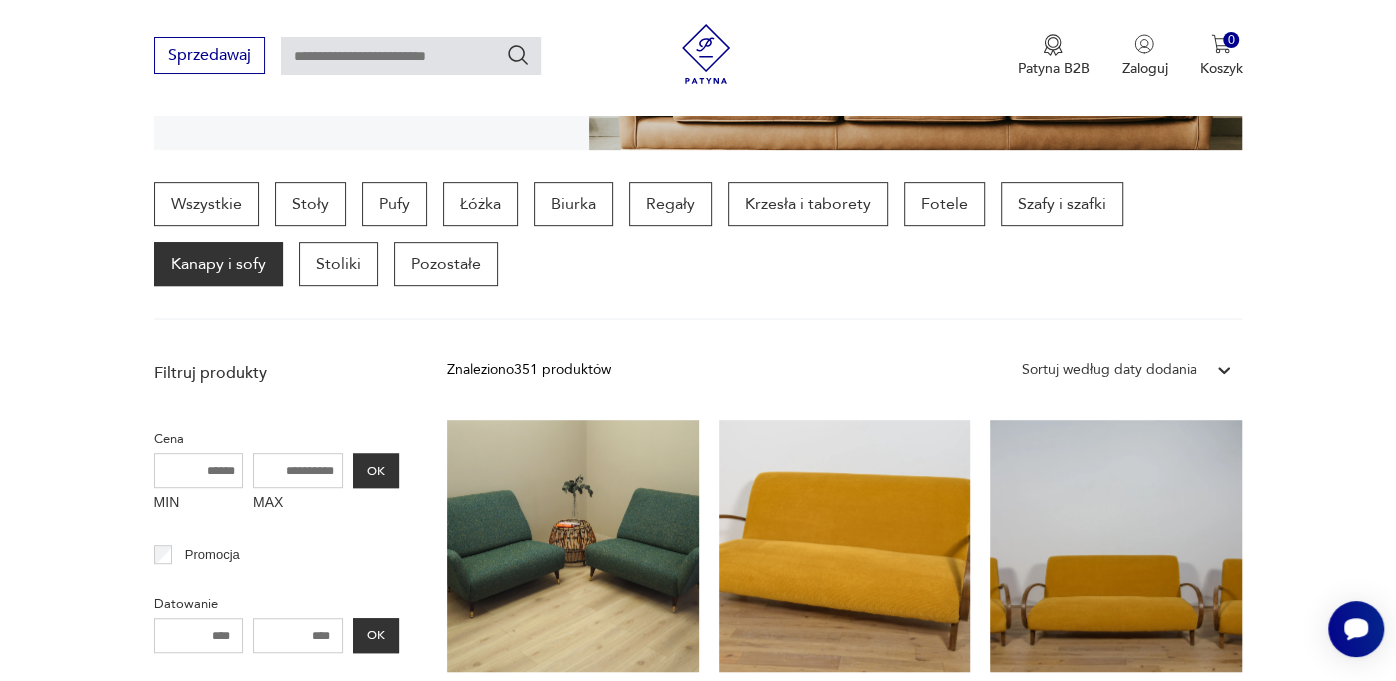 scroll, scrollTop: 0, scrollLeft: 0, axis: both 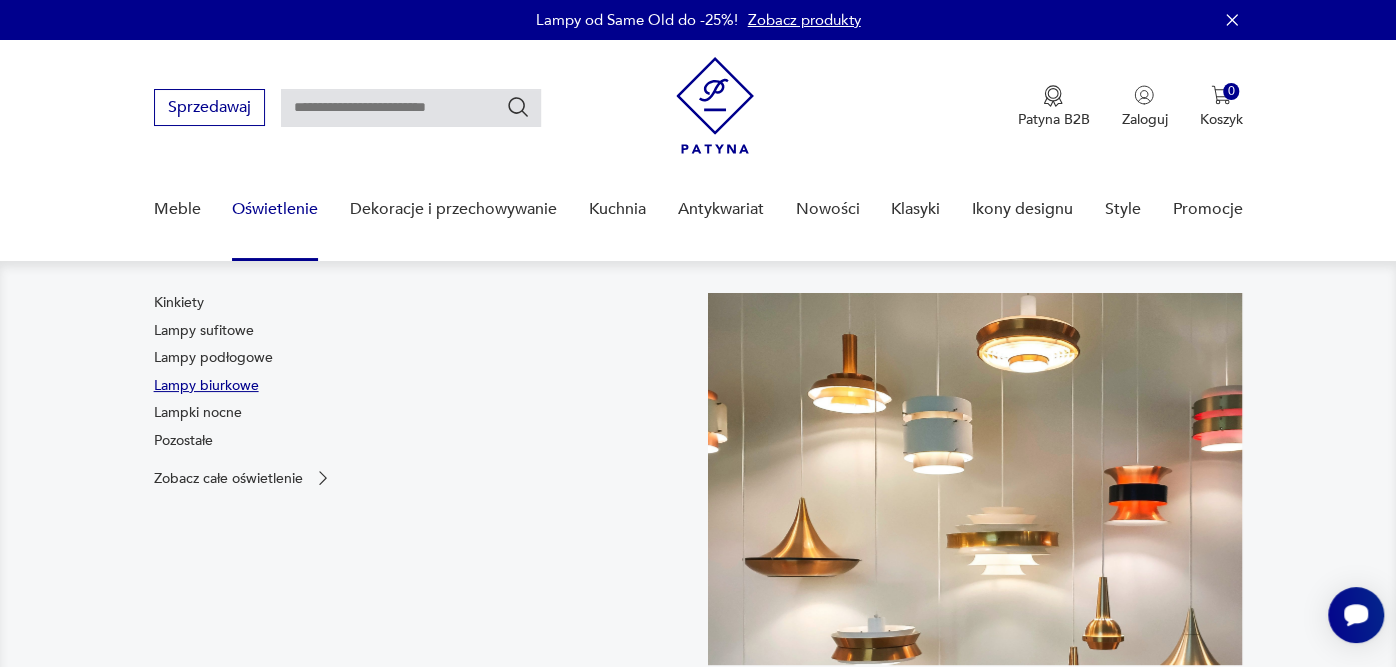 click on "Lampy biurkowe" at bounding box center (206, 386) 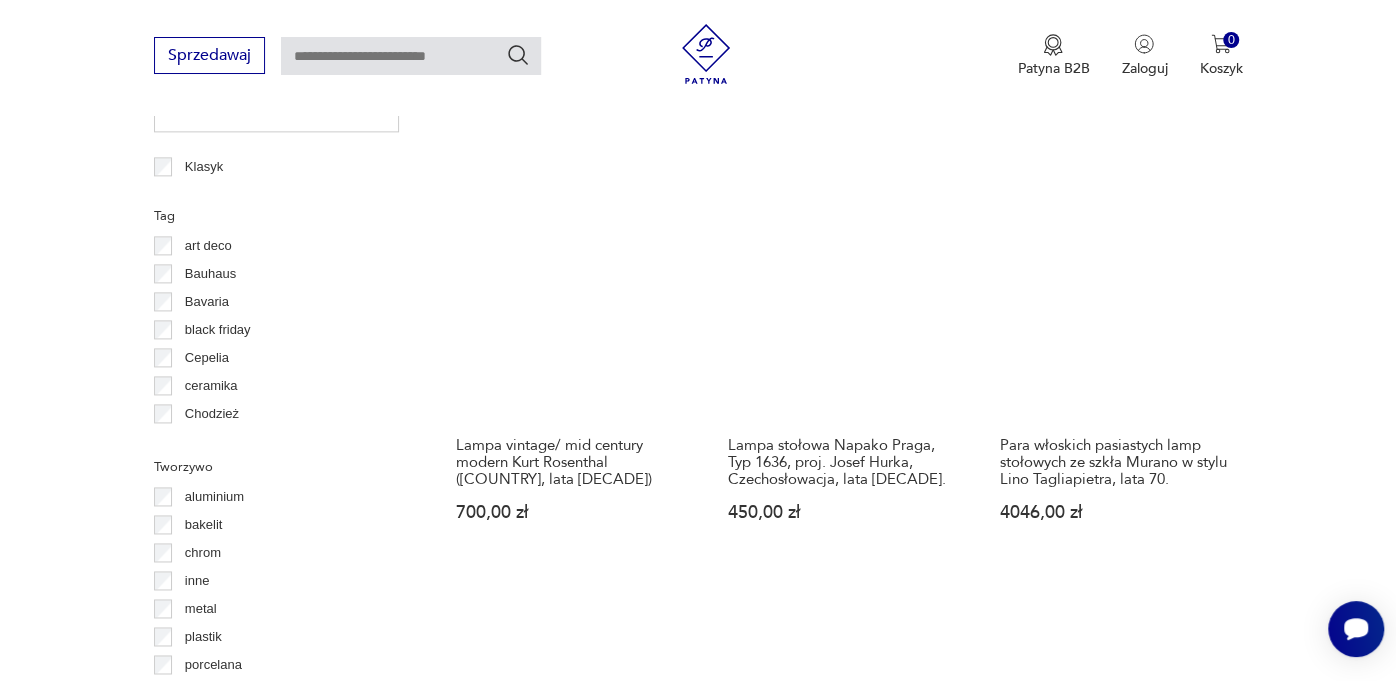scroll, scrollTop: 1553, scrollLeft: 0, axis: vertical 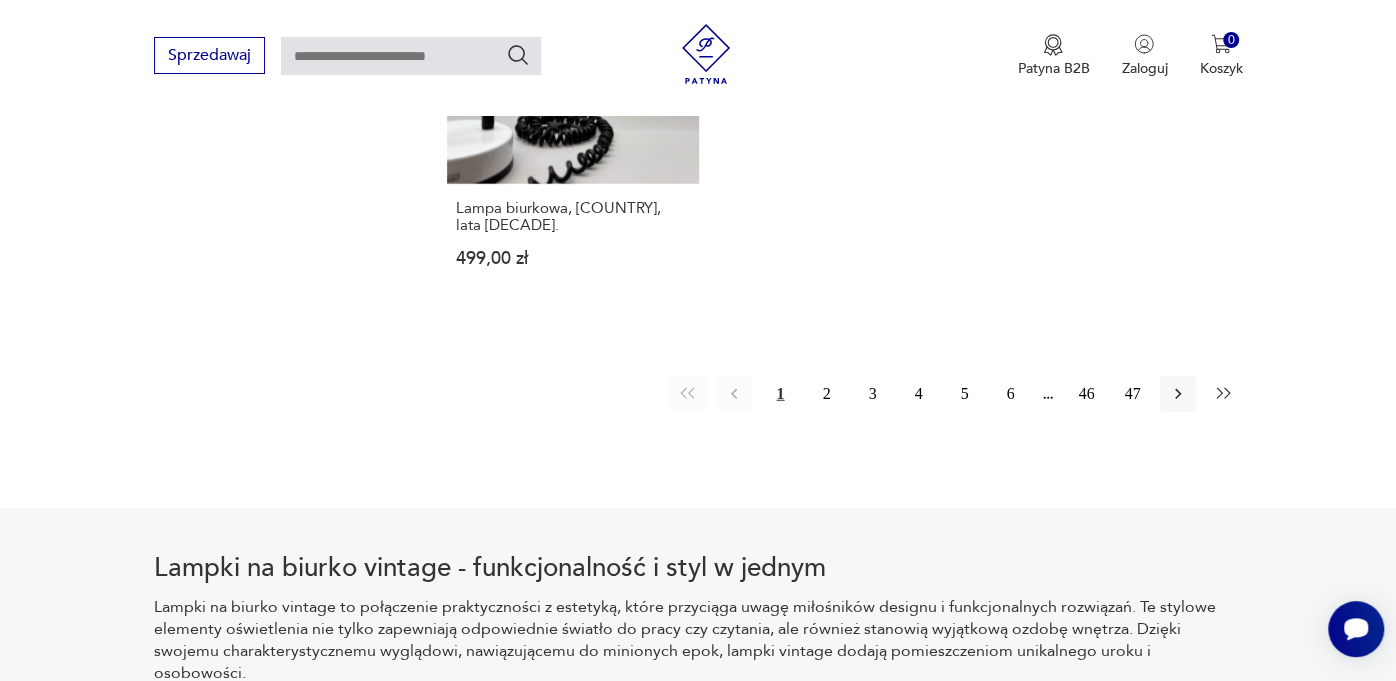 click at bounding box center (1224, 394) 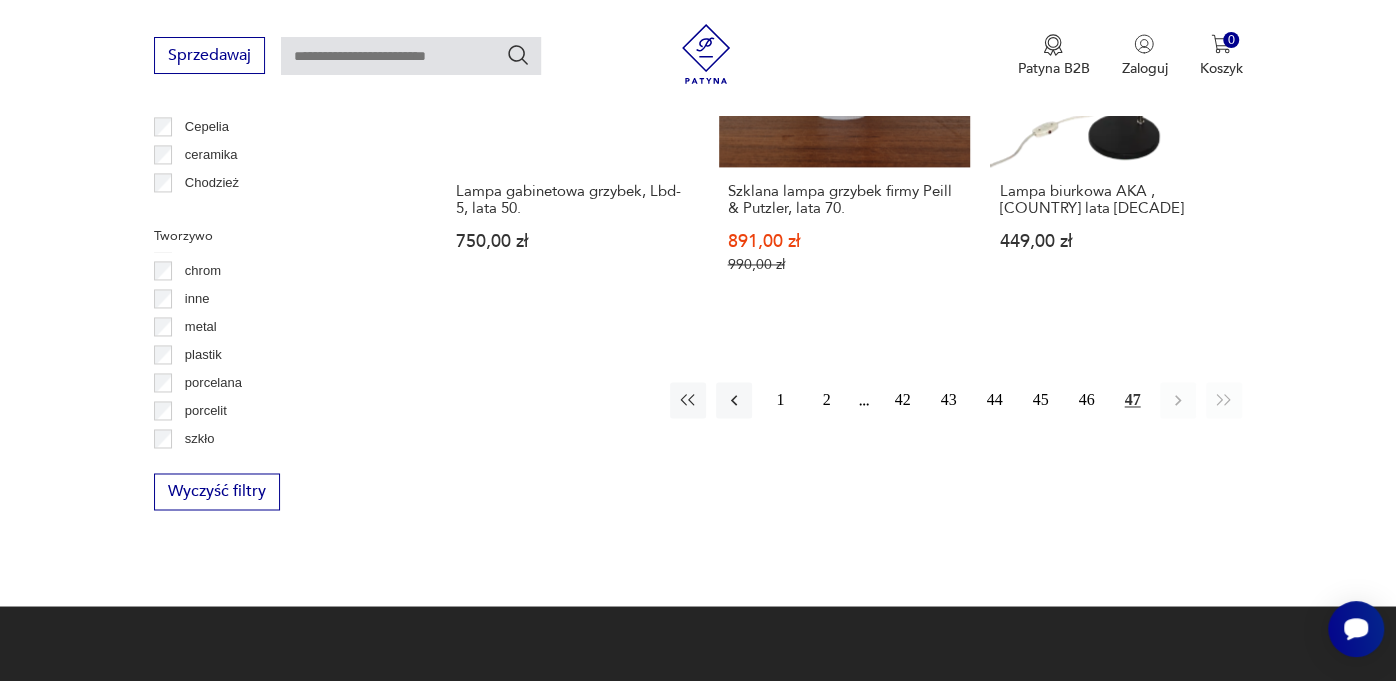 scroll, scrollTop: 1774, scrollLeft: 0, axis: vertical 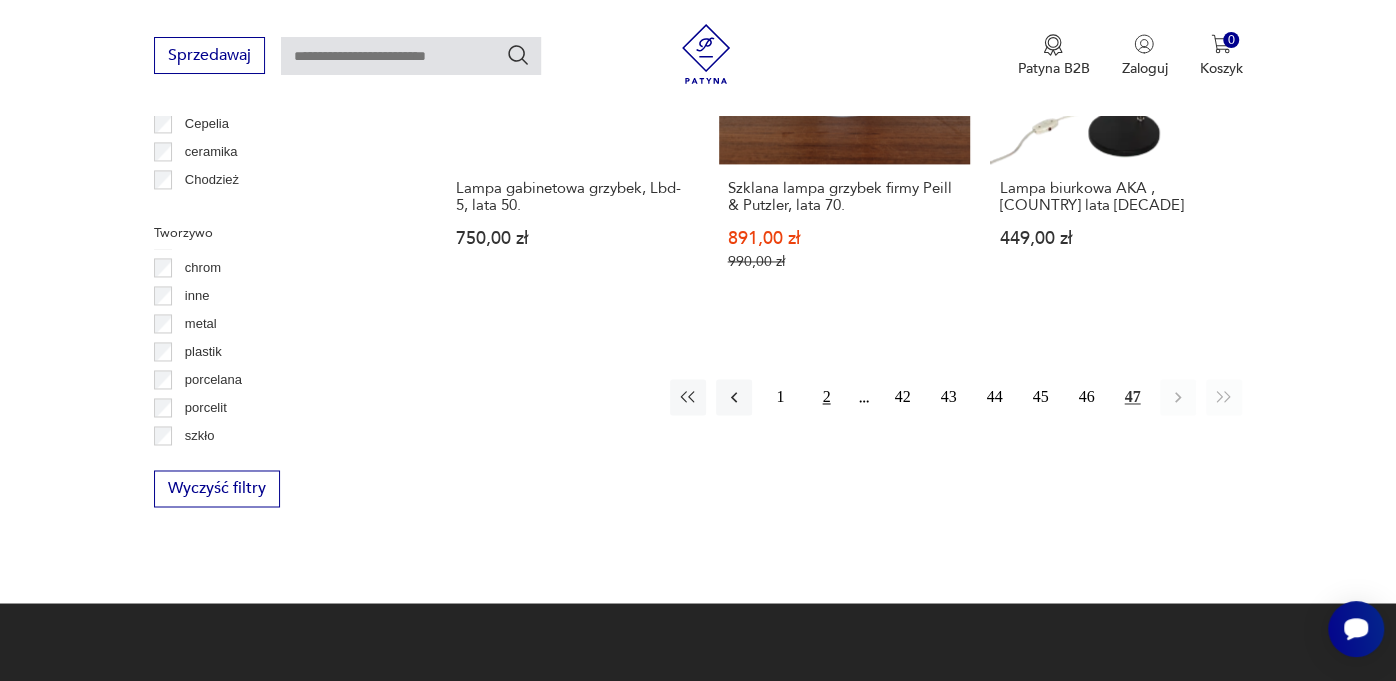 click on "2" at bounding box center [826, 397] 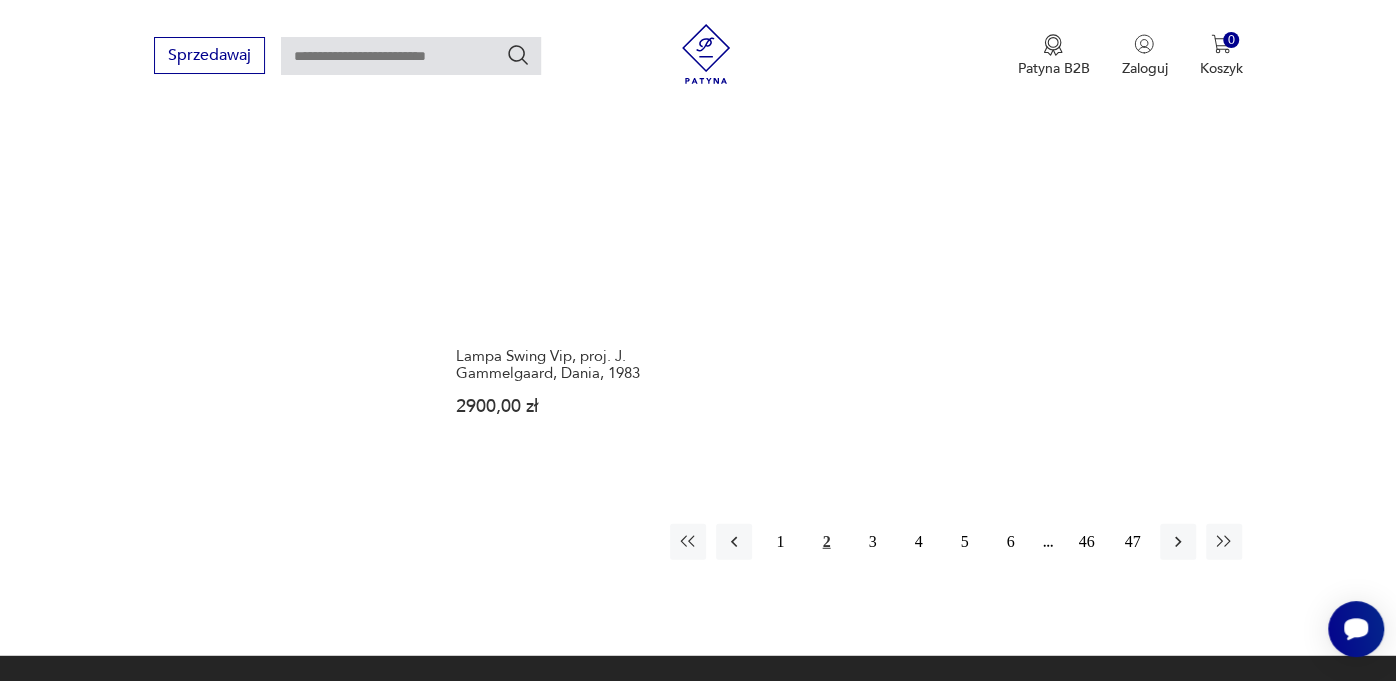 scroll, scrollTop: 2933, scrollLeft: 0, axis: vertical 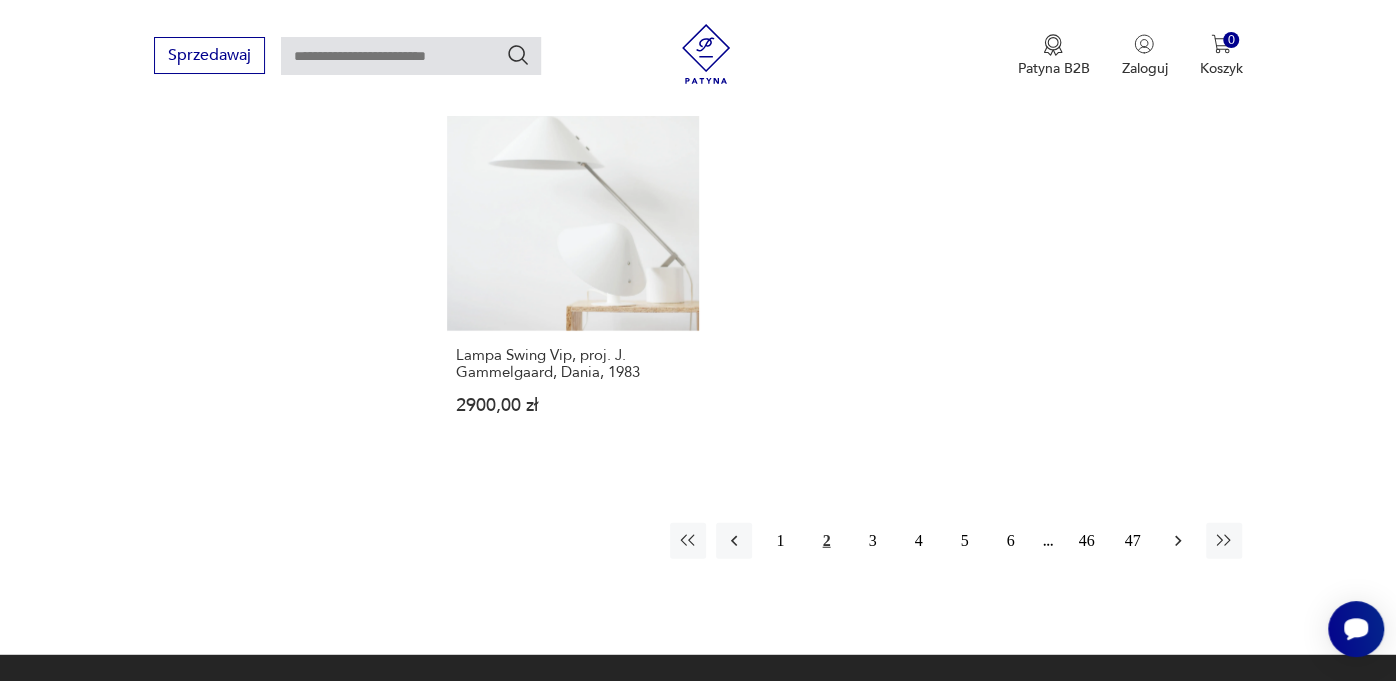 click at bounding box center [1178, 541] 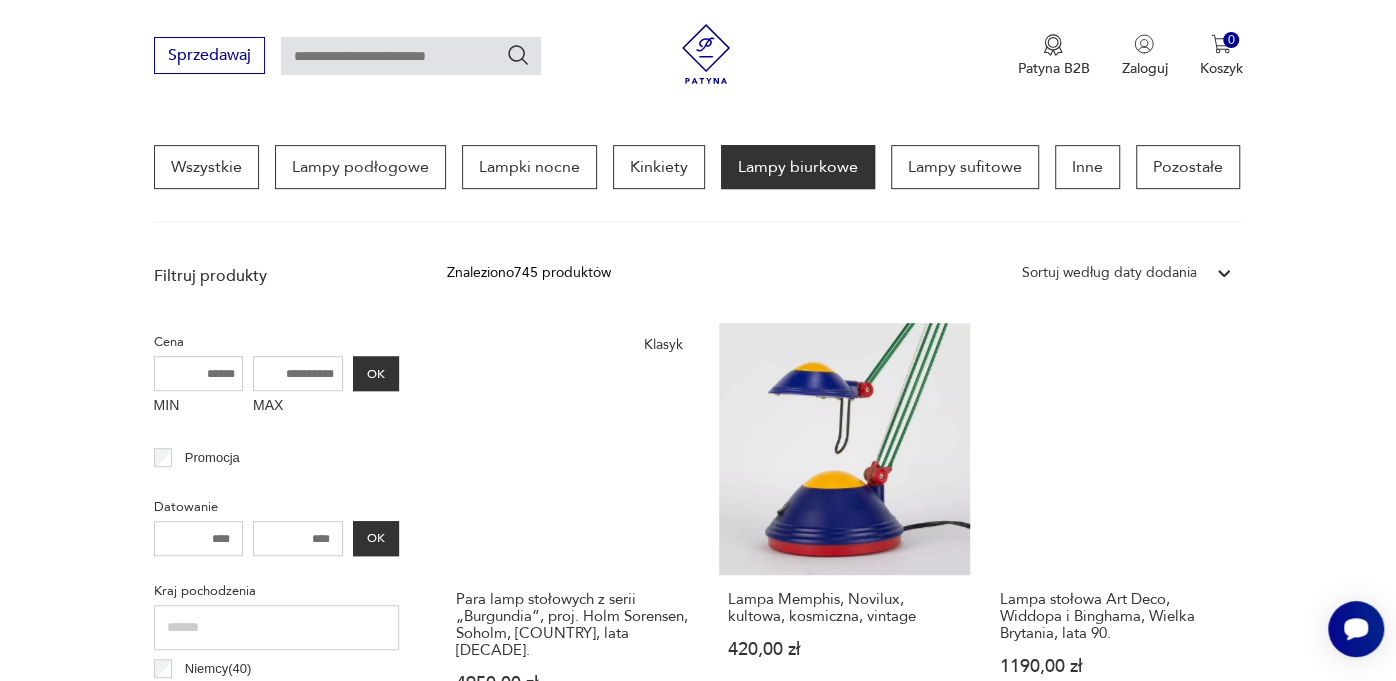 scroll, scrollTop: 513, scrollLeft: 0, axis: vertical 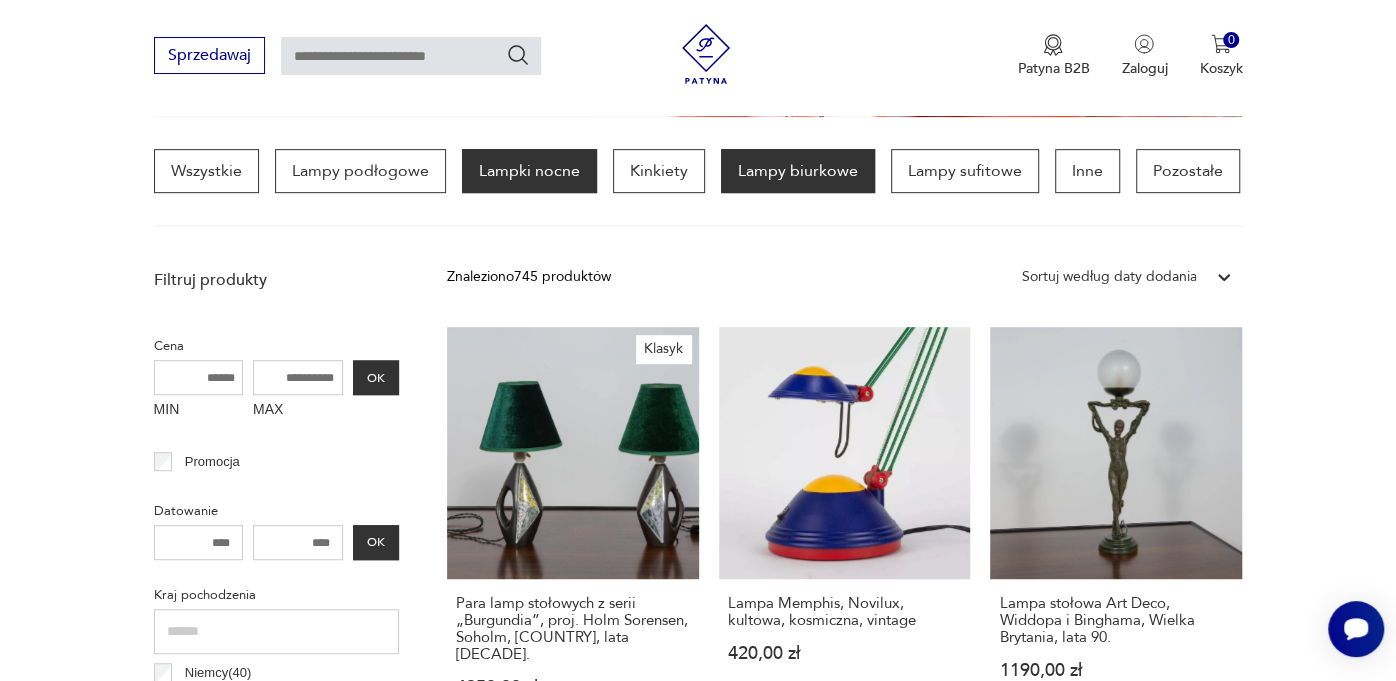 click on "Lampki nocne" at bounding box center (529, 171) 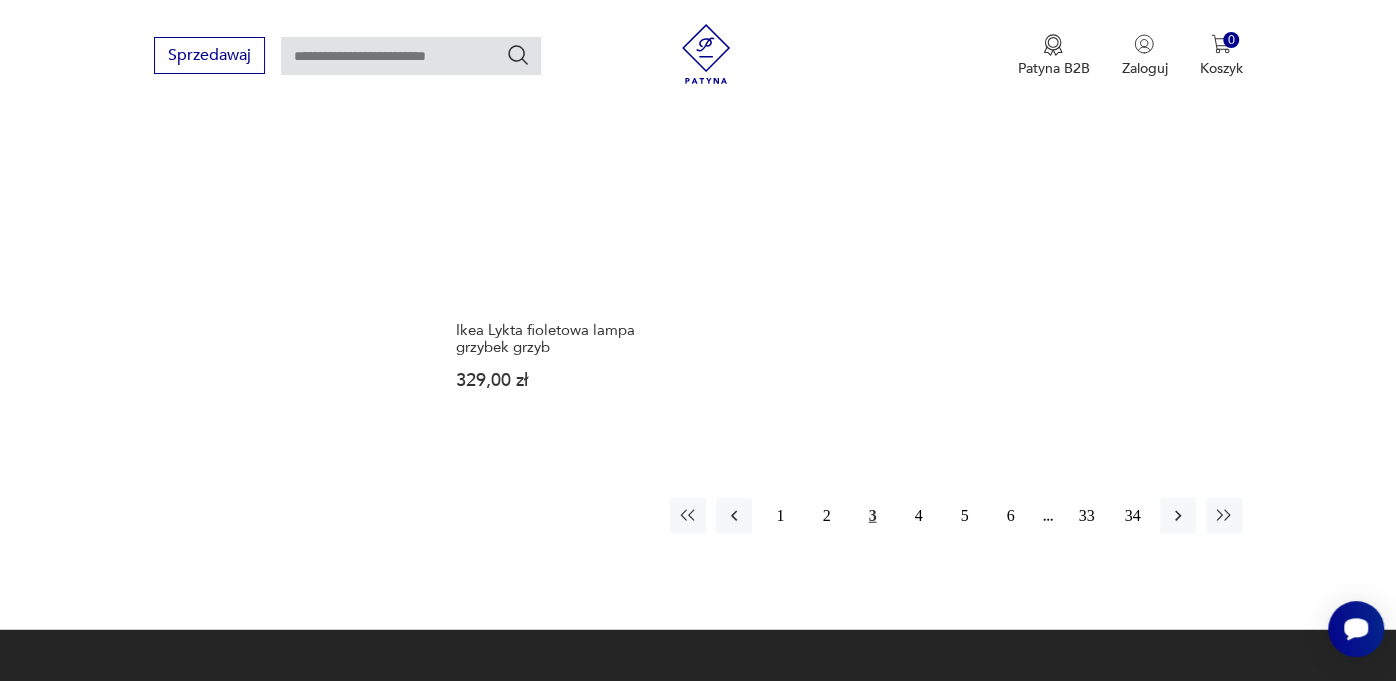 scroll, scrollTop: 2834, scrollLeft: 0, axis: vertical 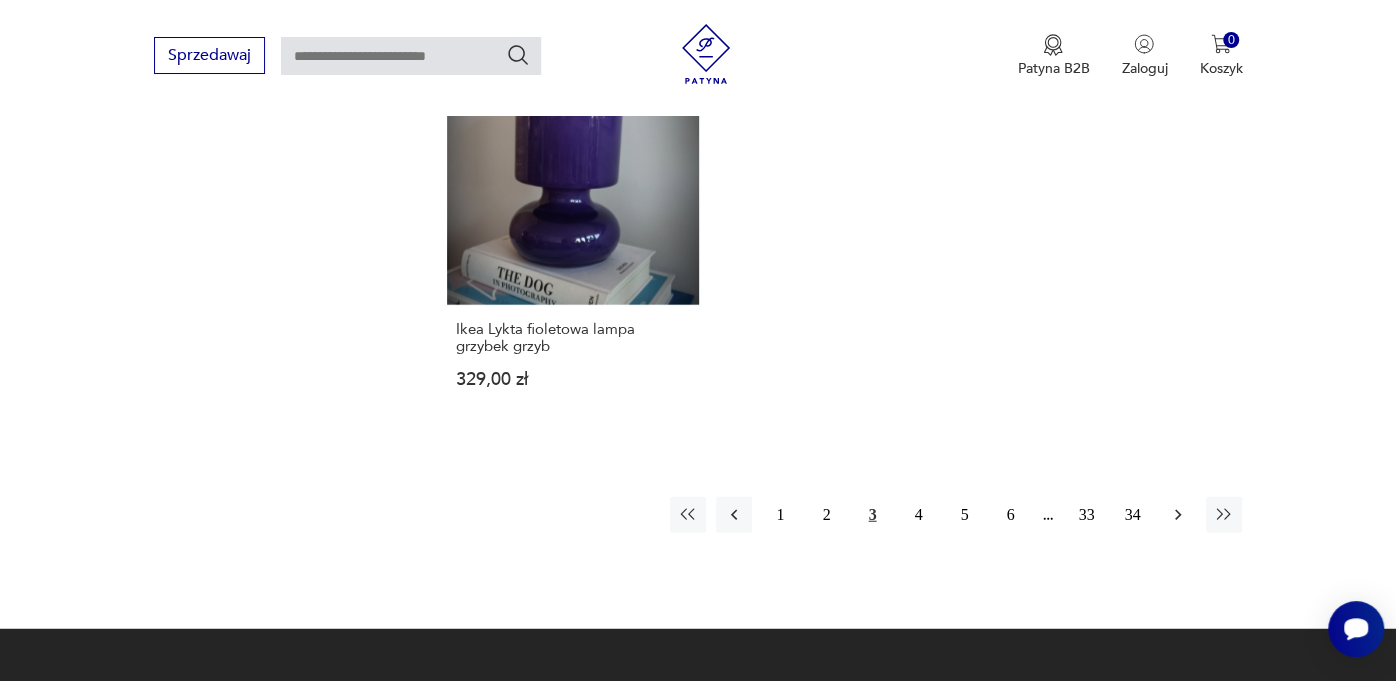 click at bounding box center [1178, 515] 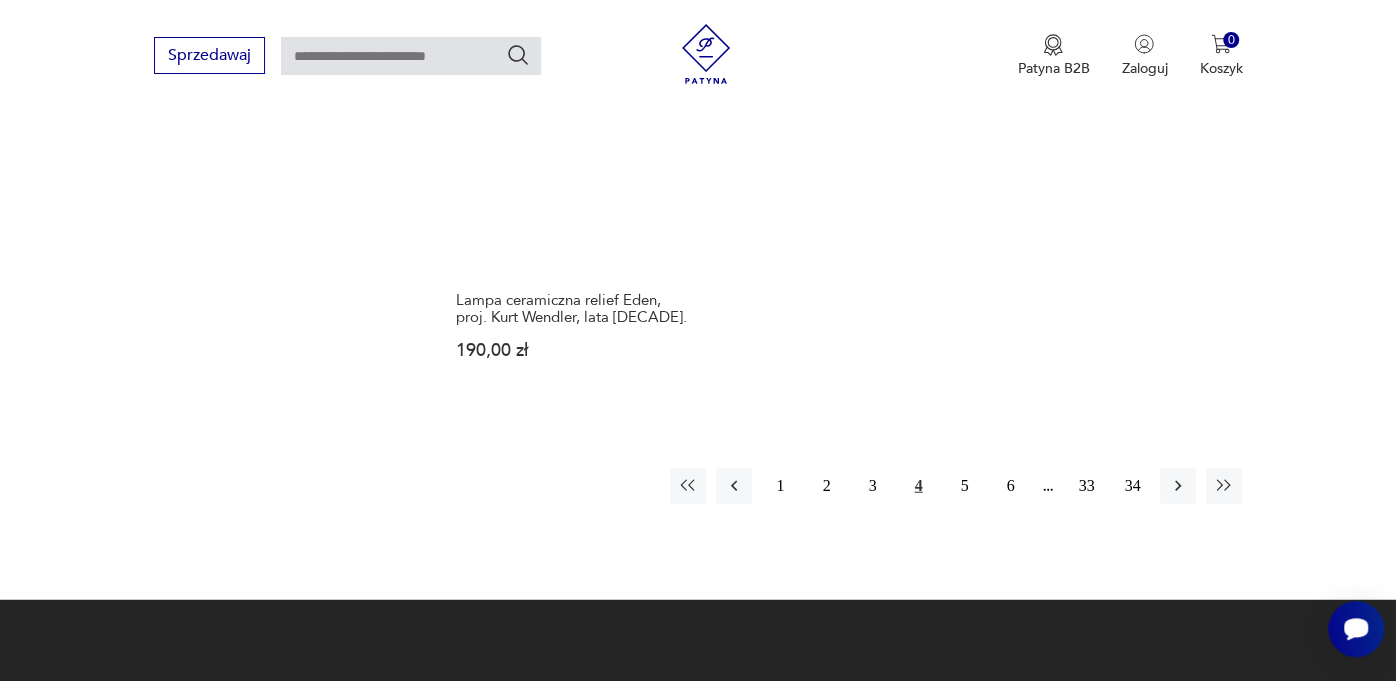 scroll, scrollTop: 2847, scrollLeft: 0, axis: vertical 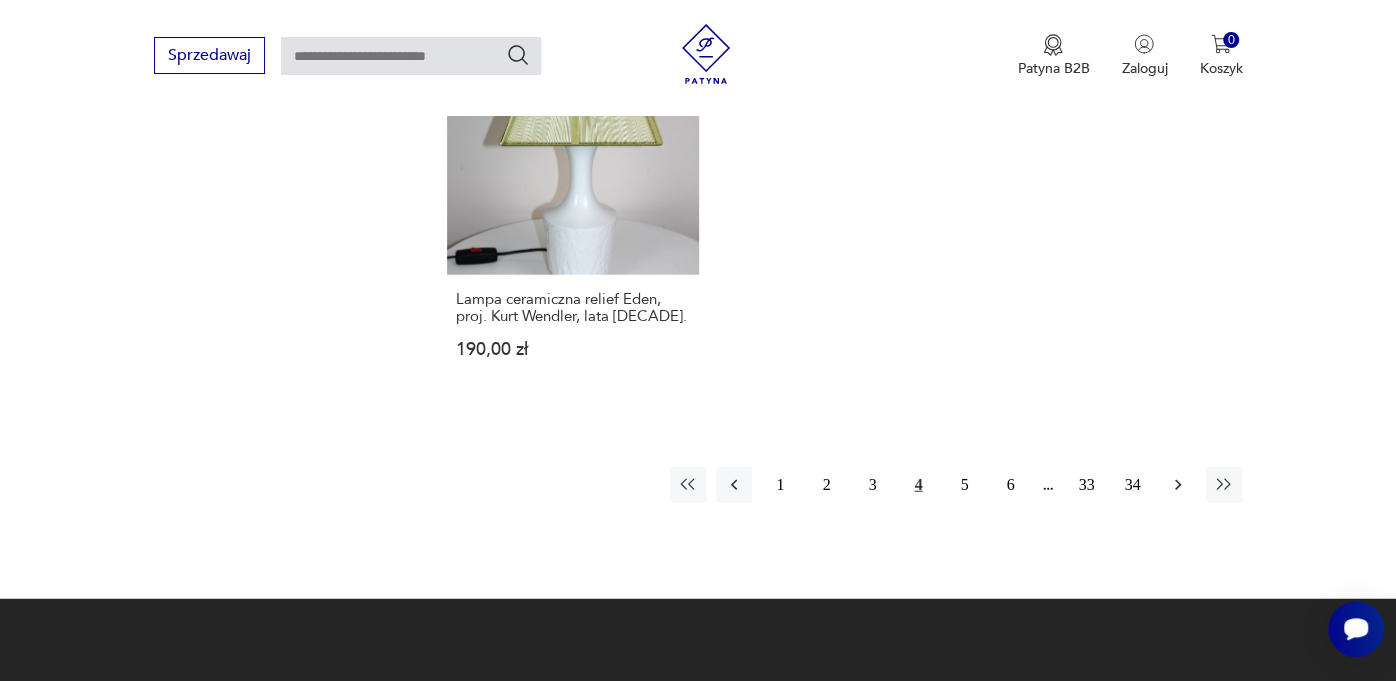 click at bounding box center (1178, 485) 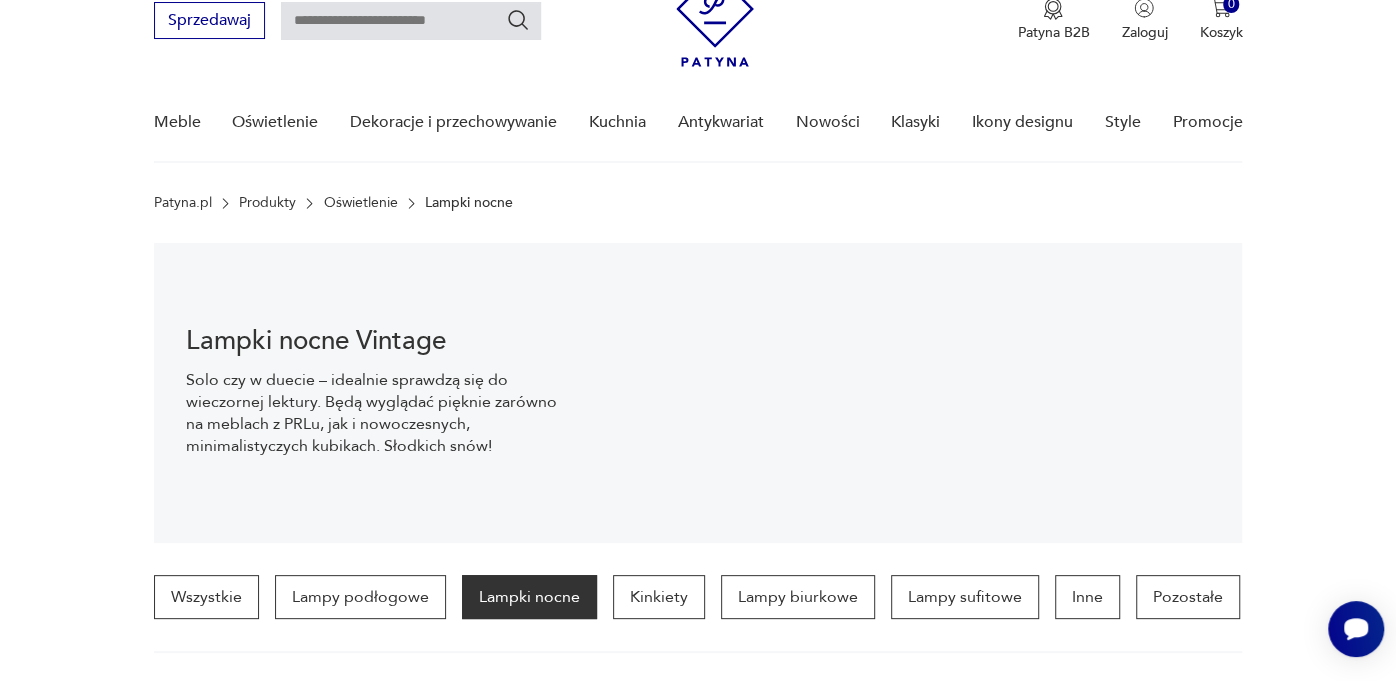 scroll, scrollTop: 101, scrollLeft: 0, axis: vertical 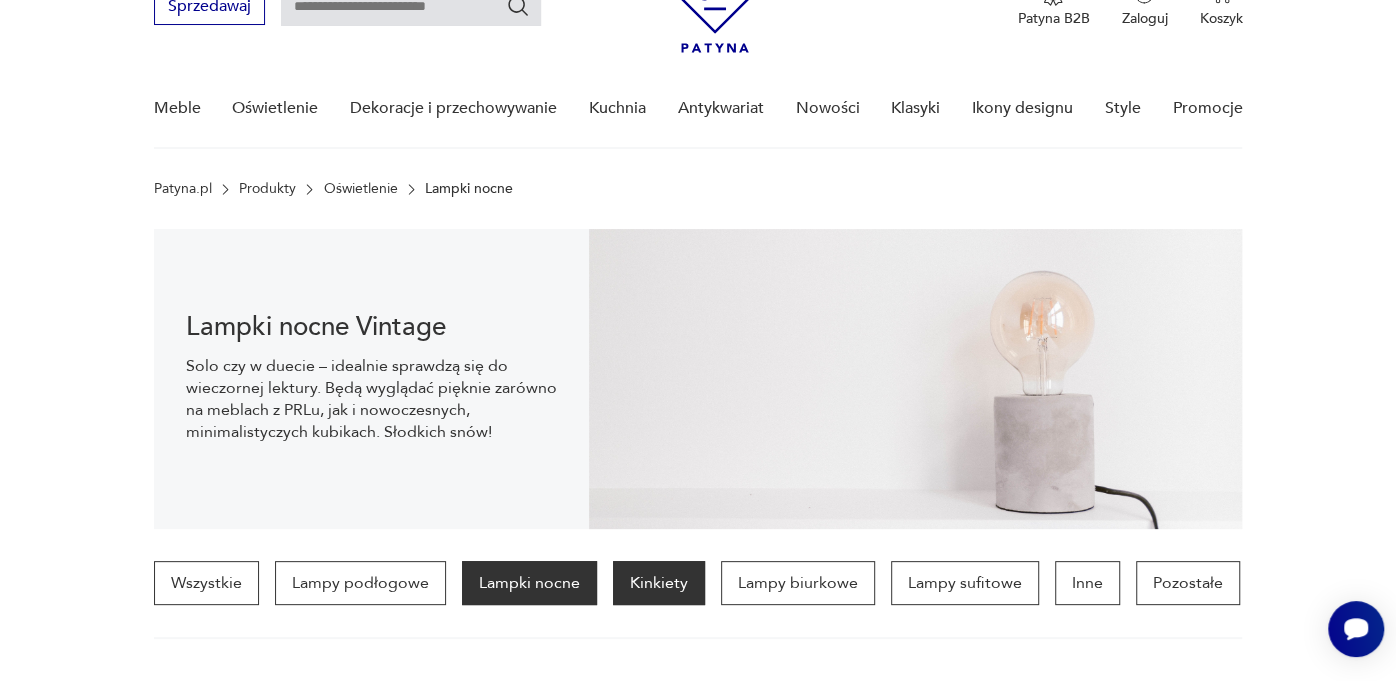 click on "Kinkiety" at bounding box center (659, 583) 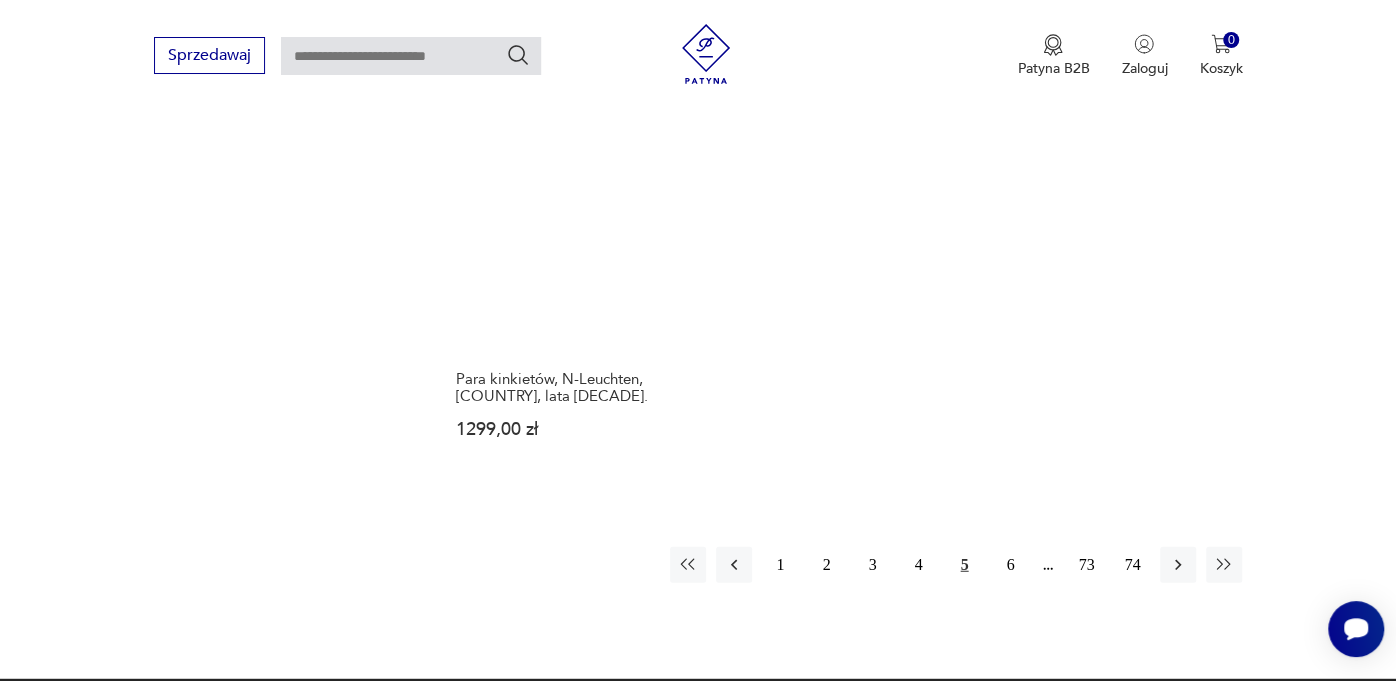scroll, scrollTop: 2872, scrollLeft: 0, axis: vertical 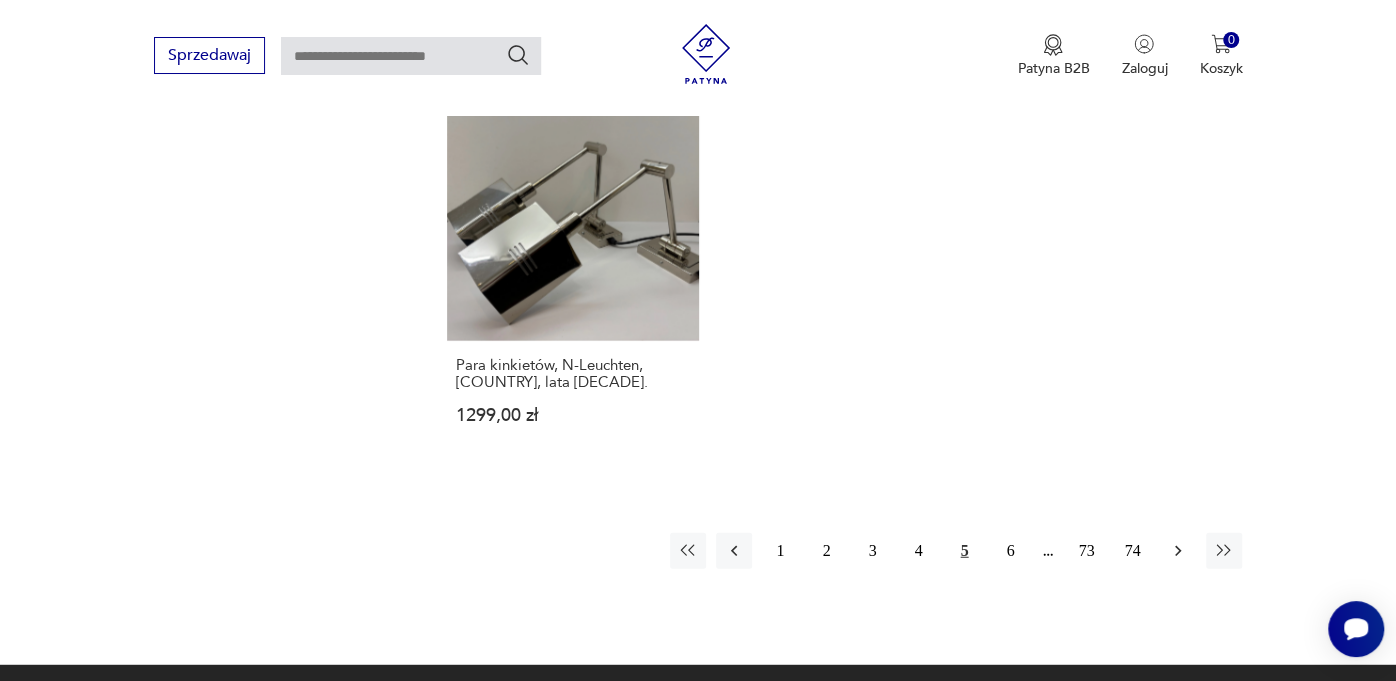 click at bounding box center (1178, 551) 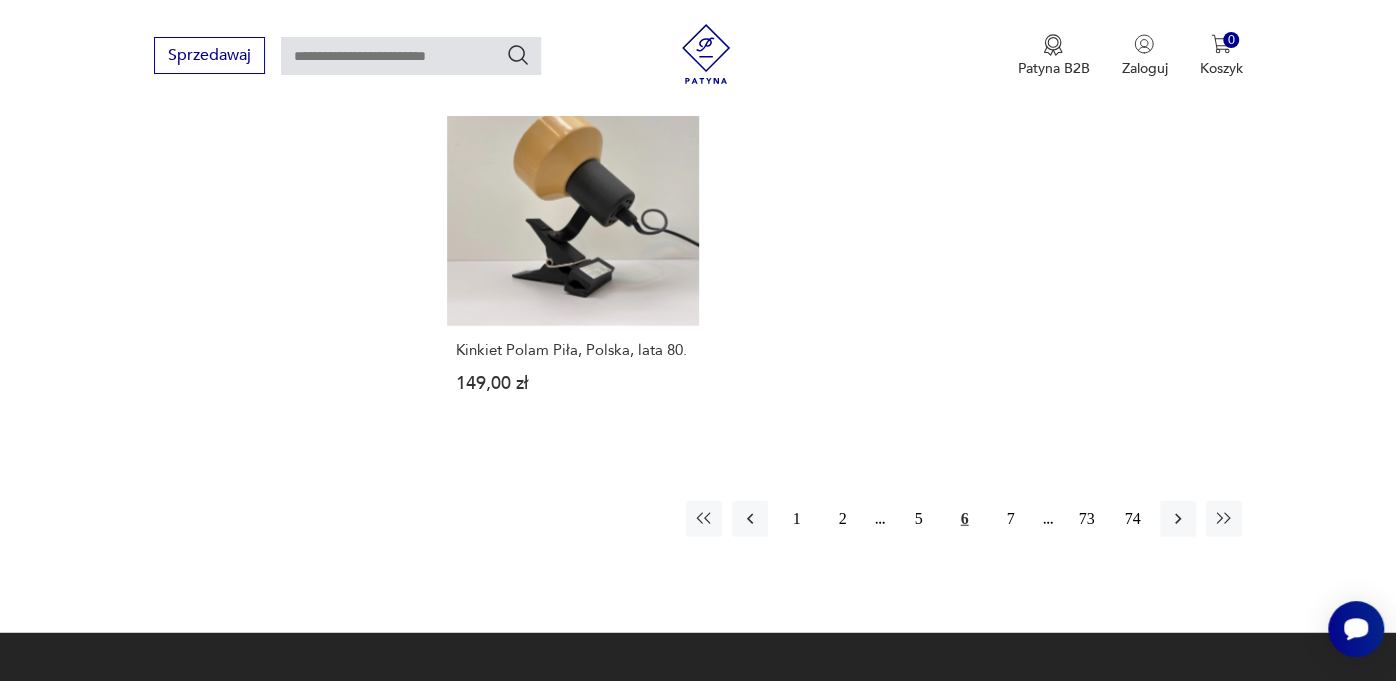 scroll, scrollTop: 2848, scrollLeft: 0, axis: vertical 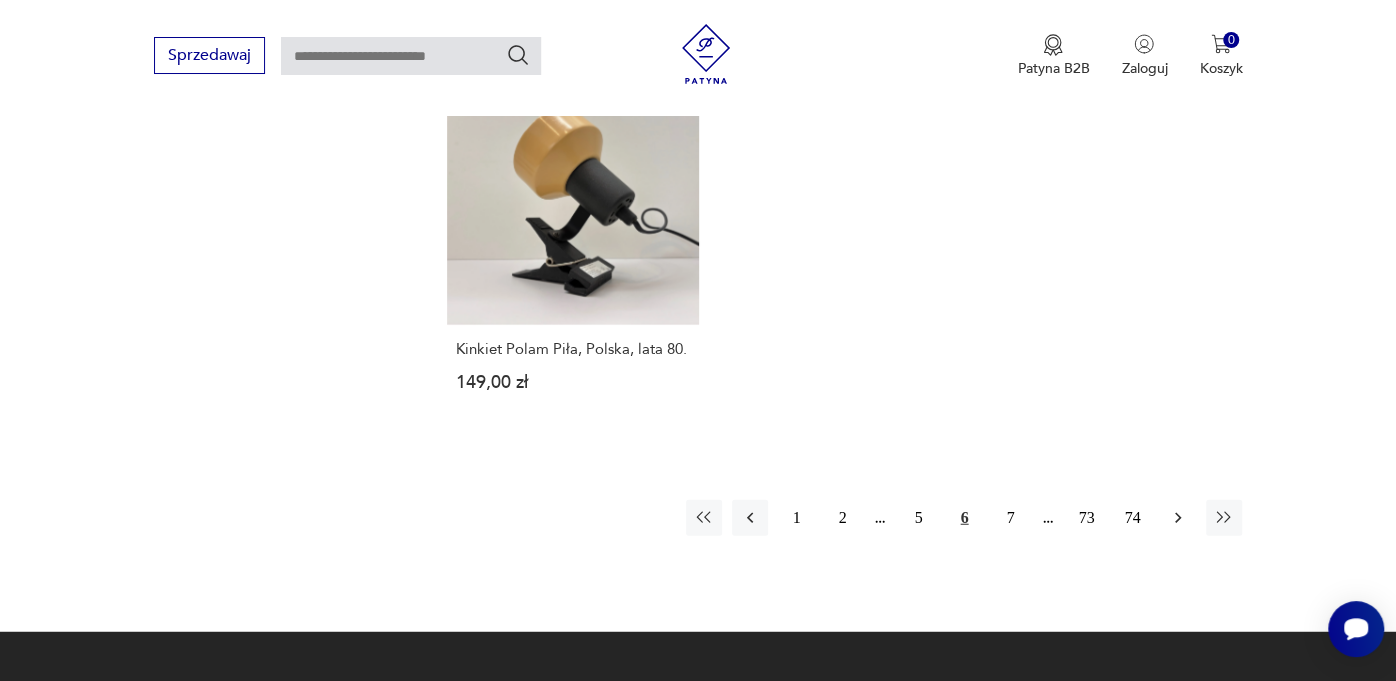 click at bounding box center (1178, 518) 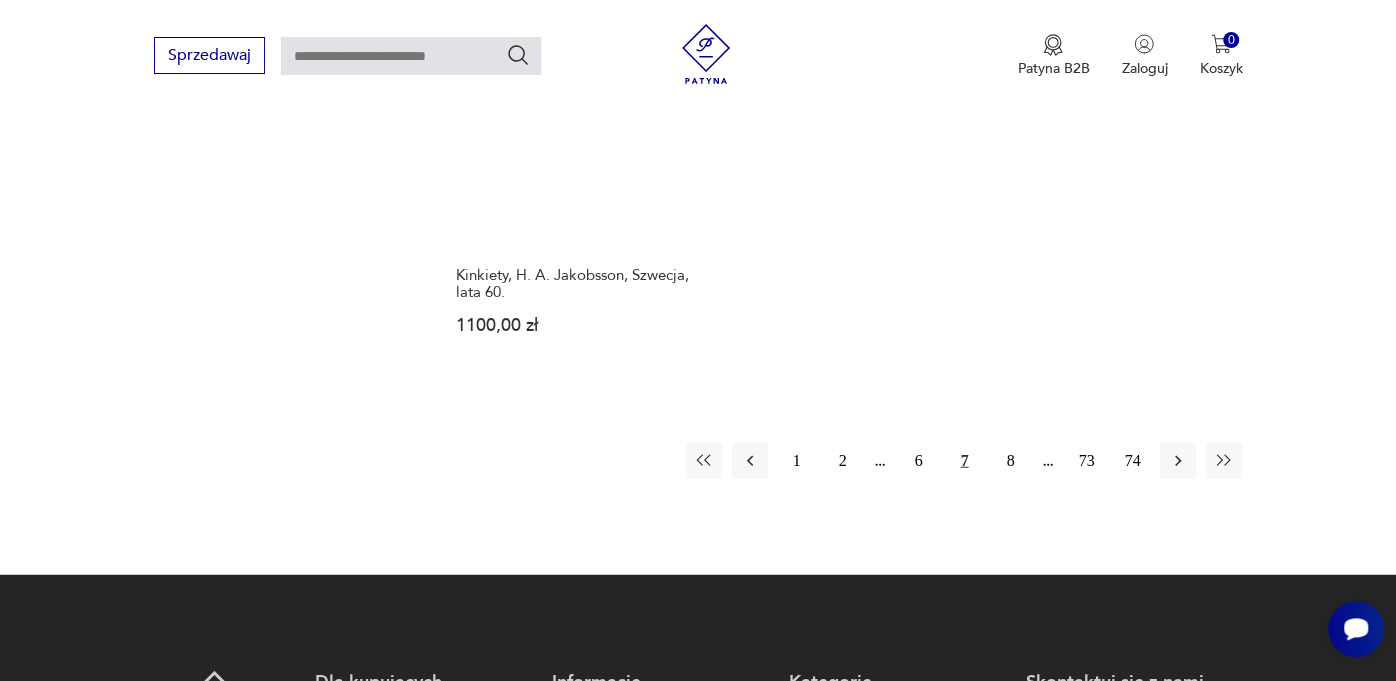 scroll, scrollTop: 2940, scrollLeft: 0, axis: vertical 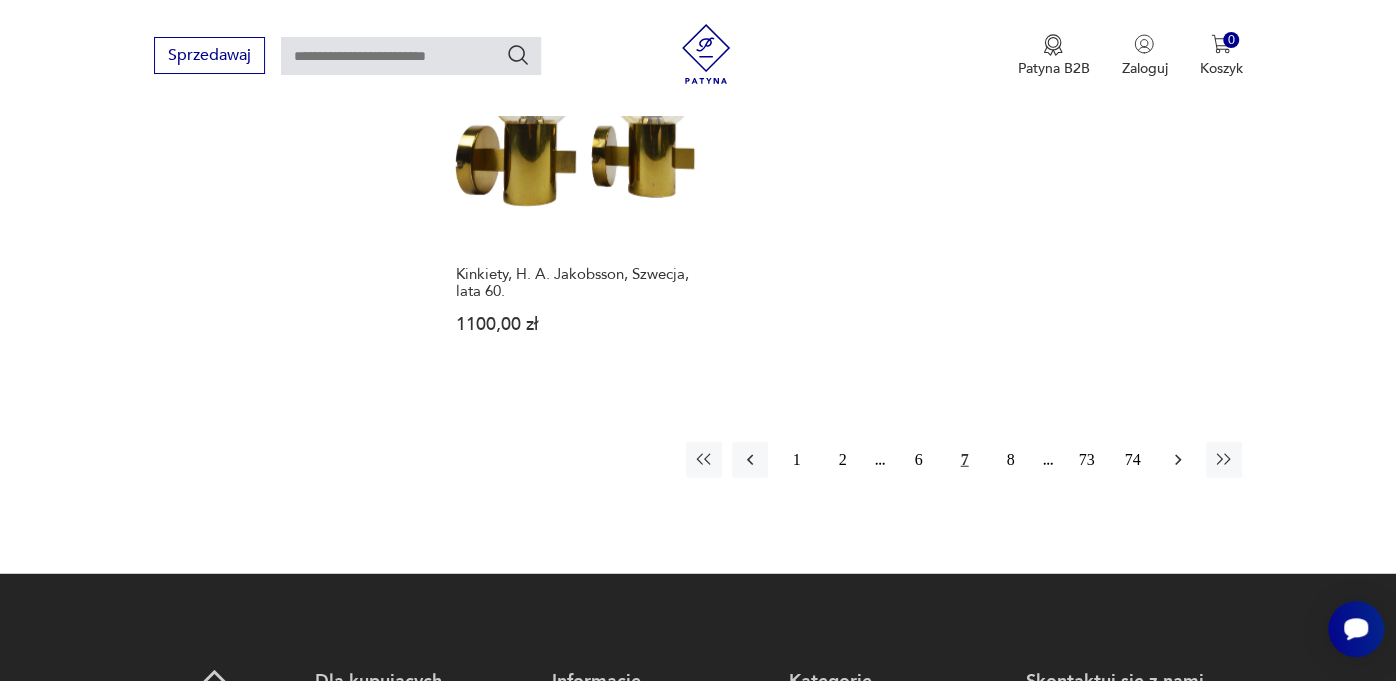 click at bounding box center [1178, 460] 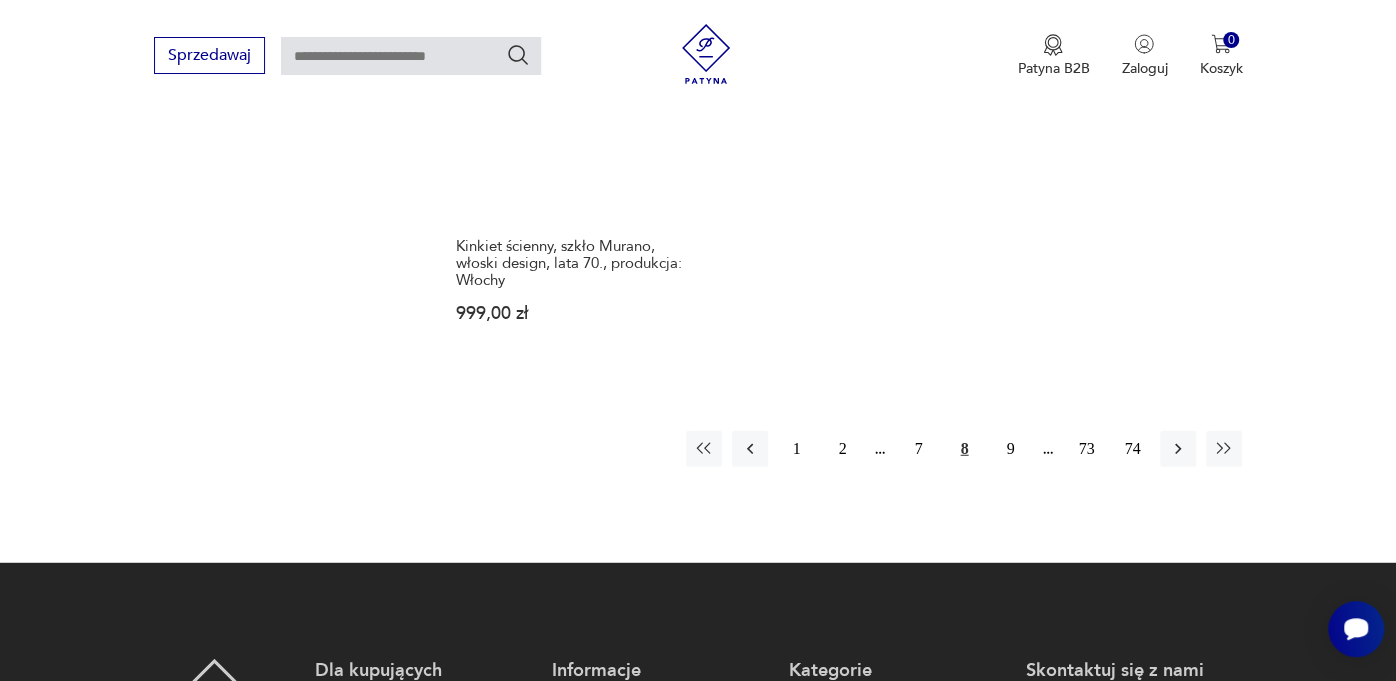scroll, scrollTop: 2975, scrollLeft: 0, axis: vertical 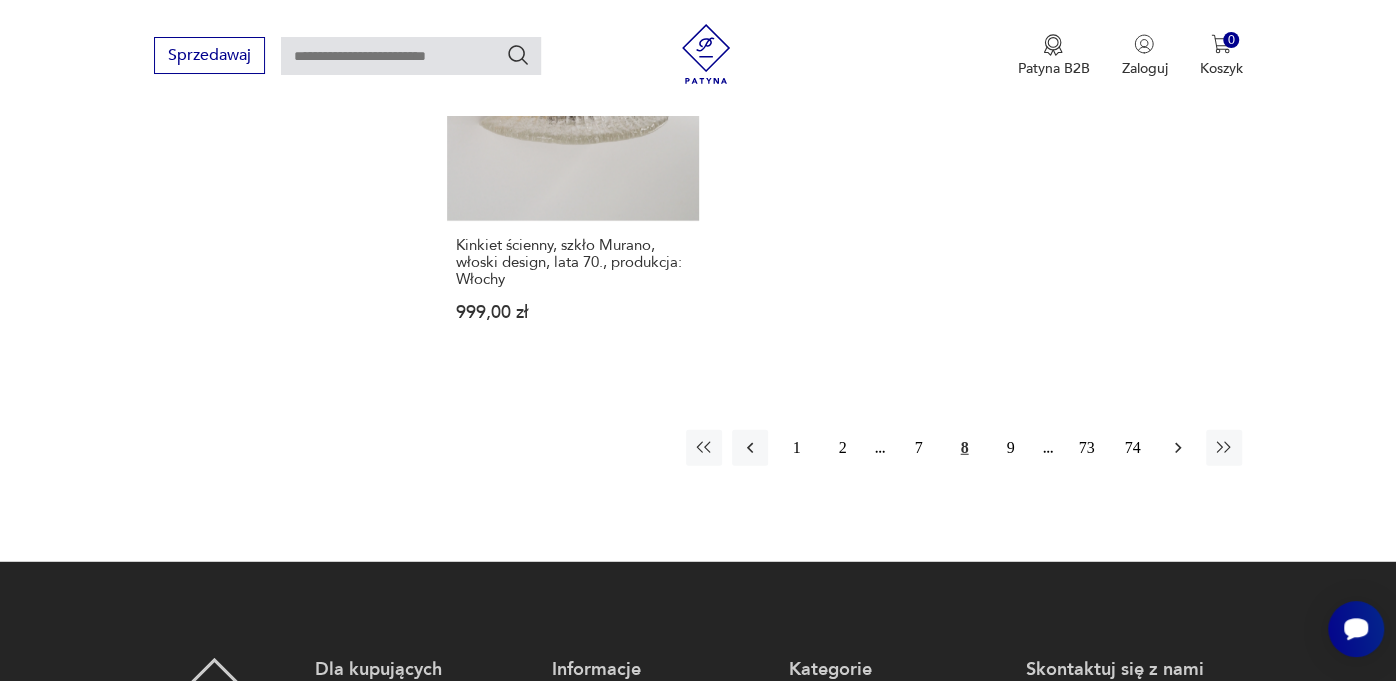 click at bounding box center [1178, 448] 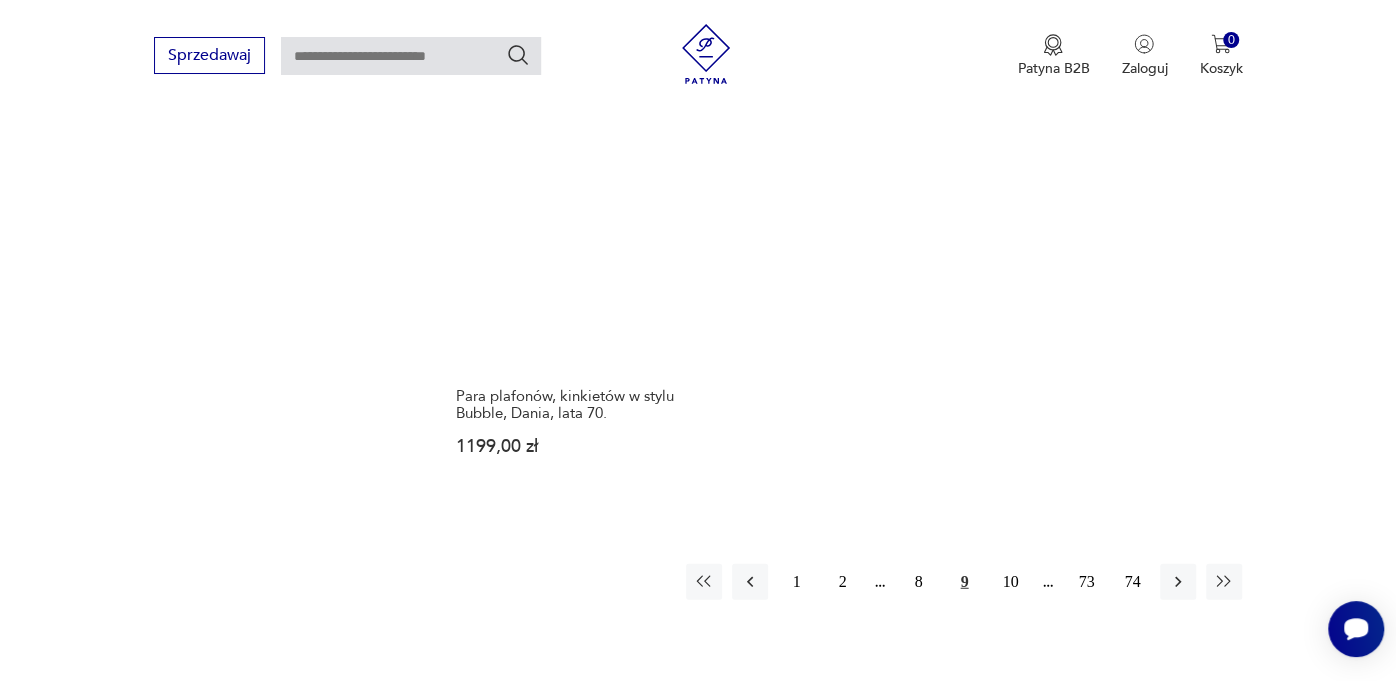 scroll, scrollTop: 2862, scrollLeft: 0, axis: vertical 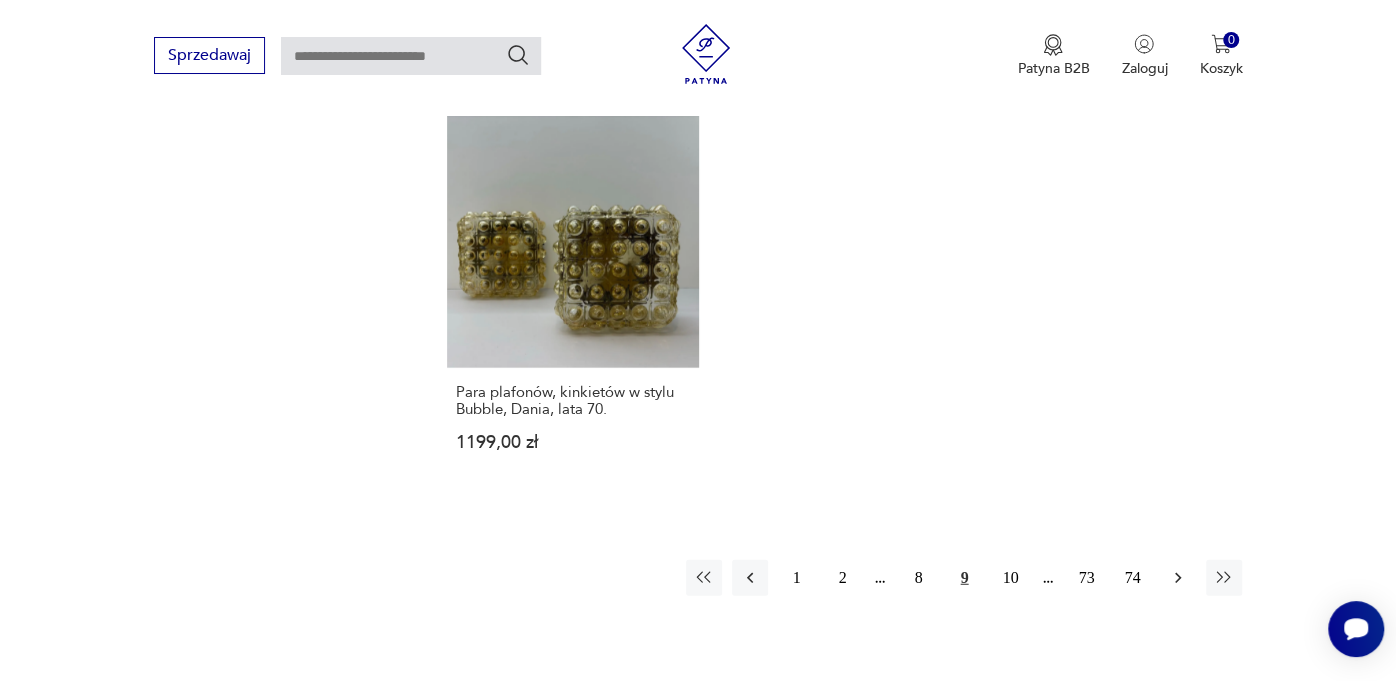 click at bounding box center [1178, 578] 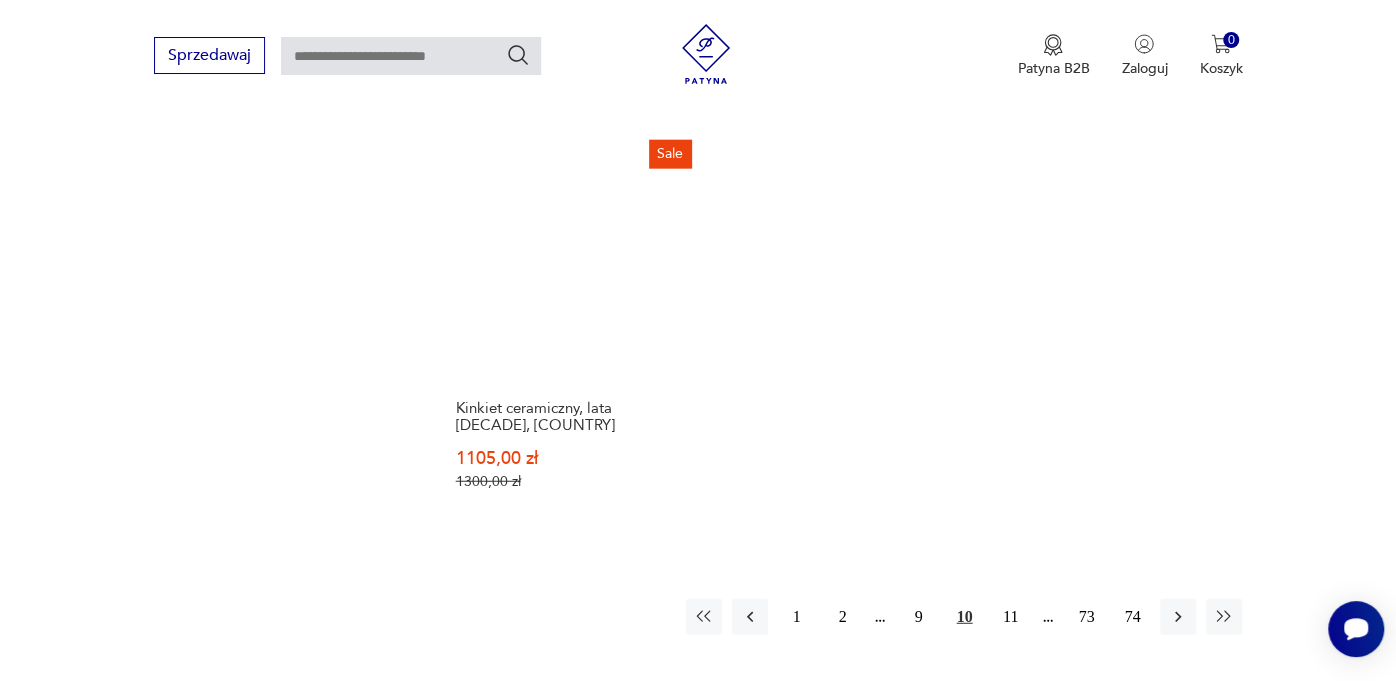 scroll, scrollTop: 2905, scrollLeft: 0, axis: vertical 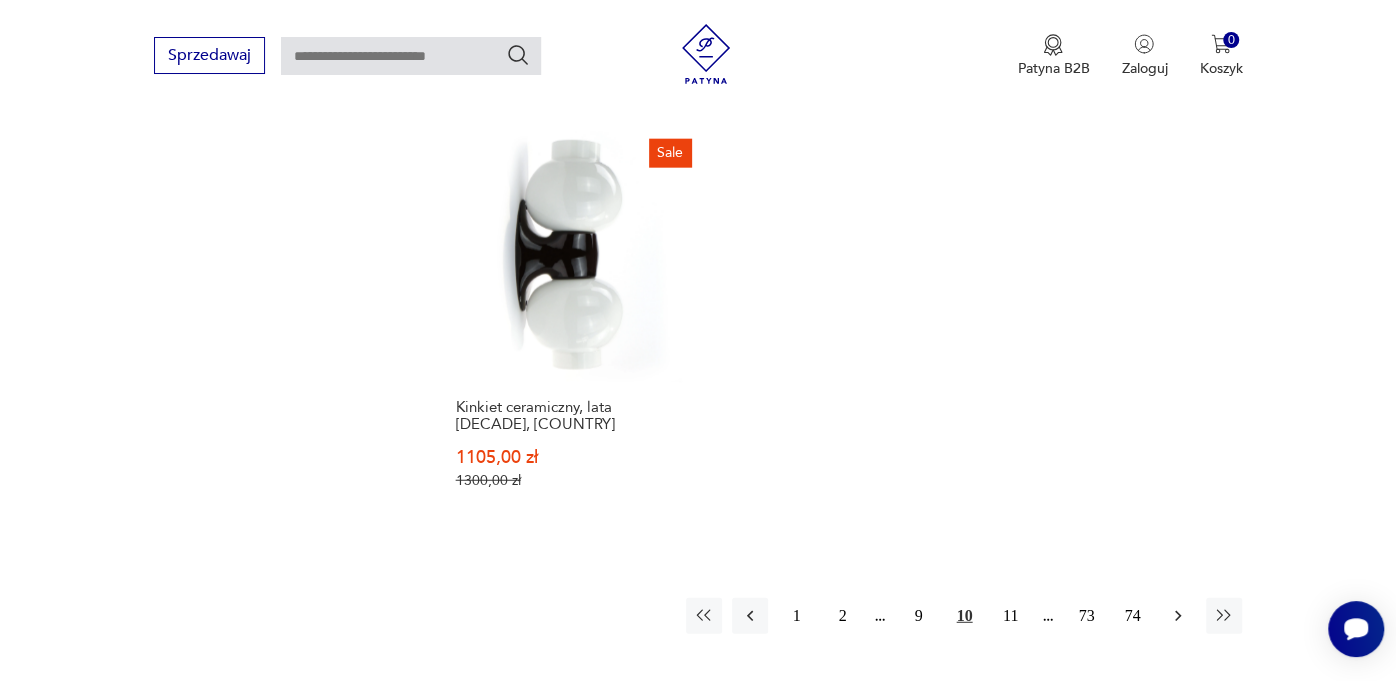 click at bounding box center (1178, 616) 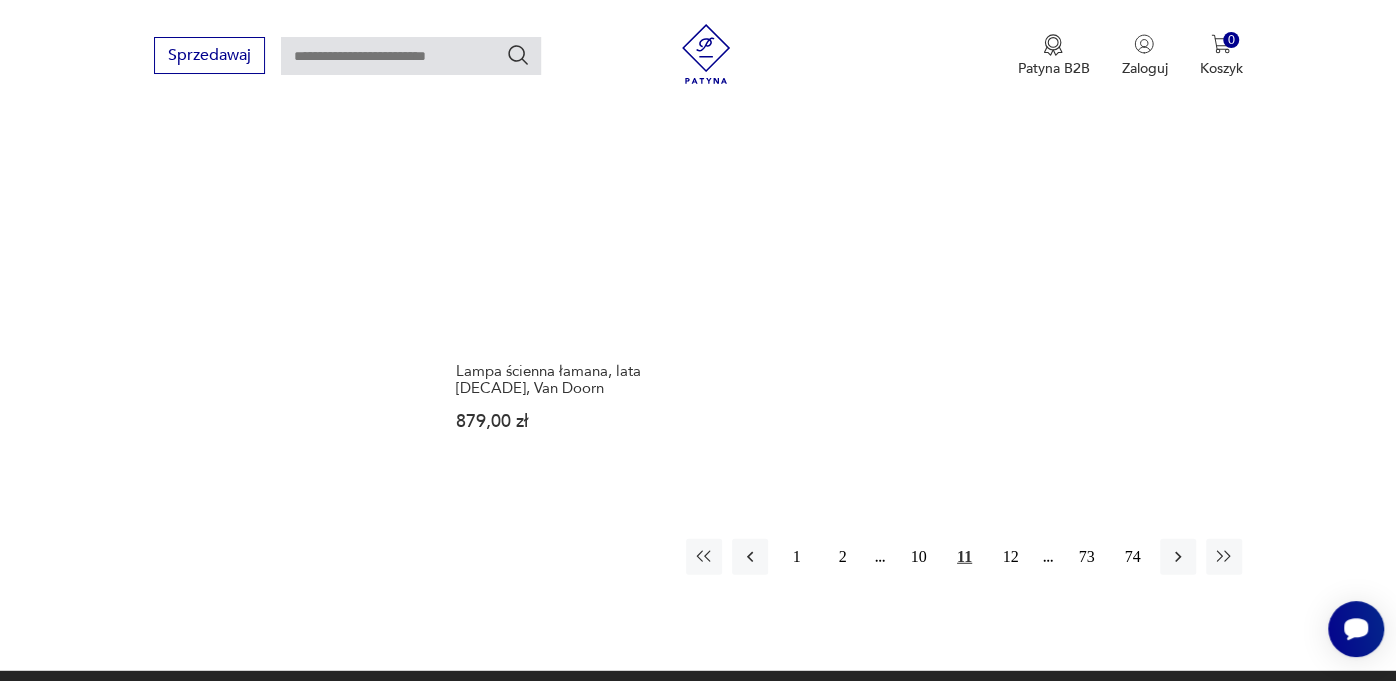 scroll, scrollTop: 2920, scrollLeft: 0, axis: vertical 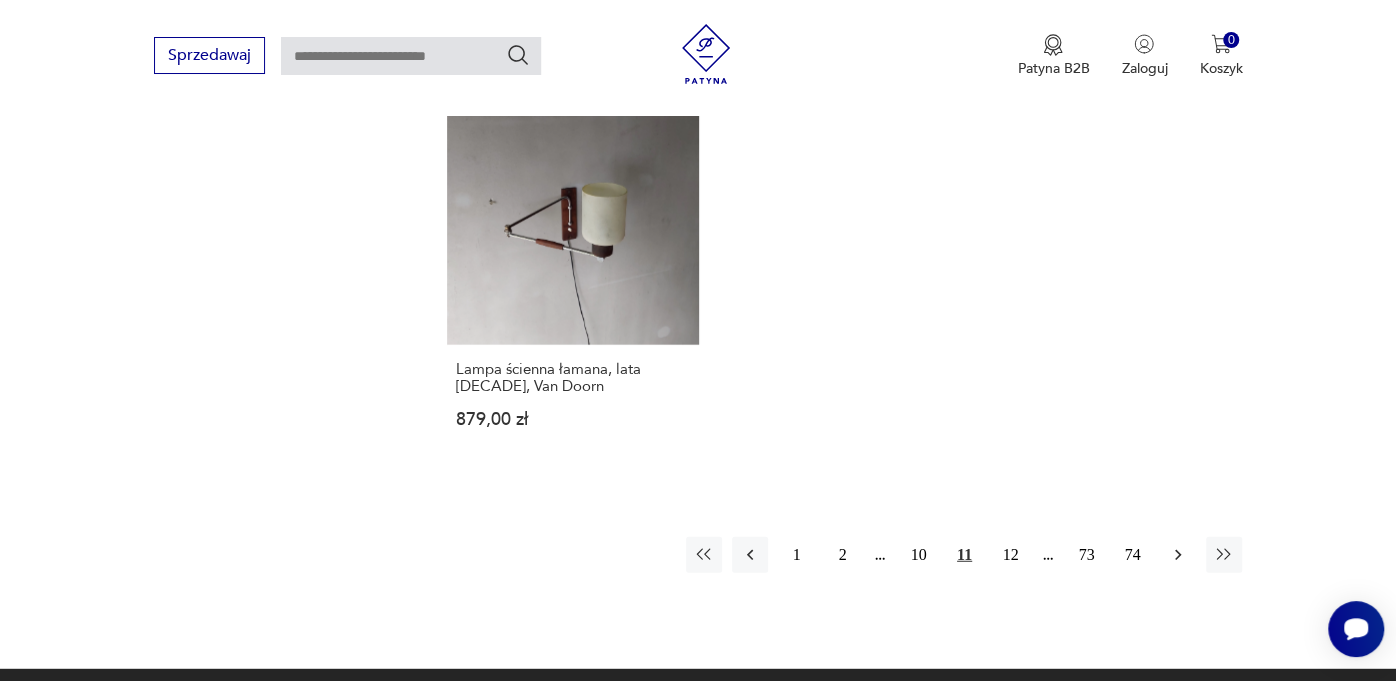 click at bounding box center (1178, 555) 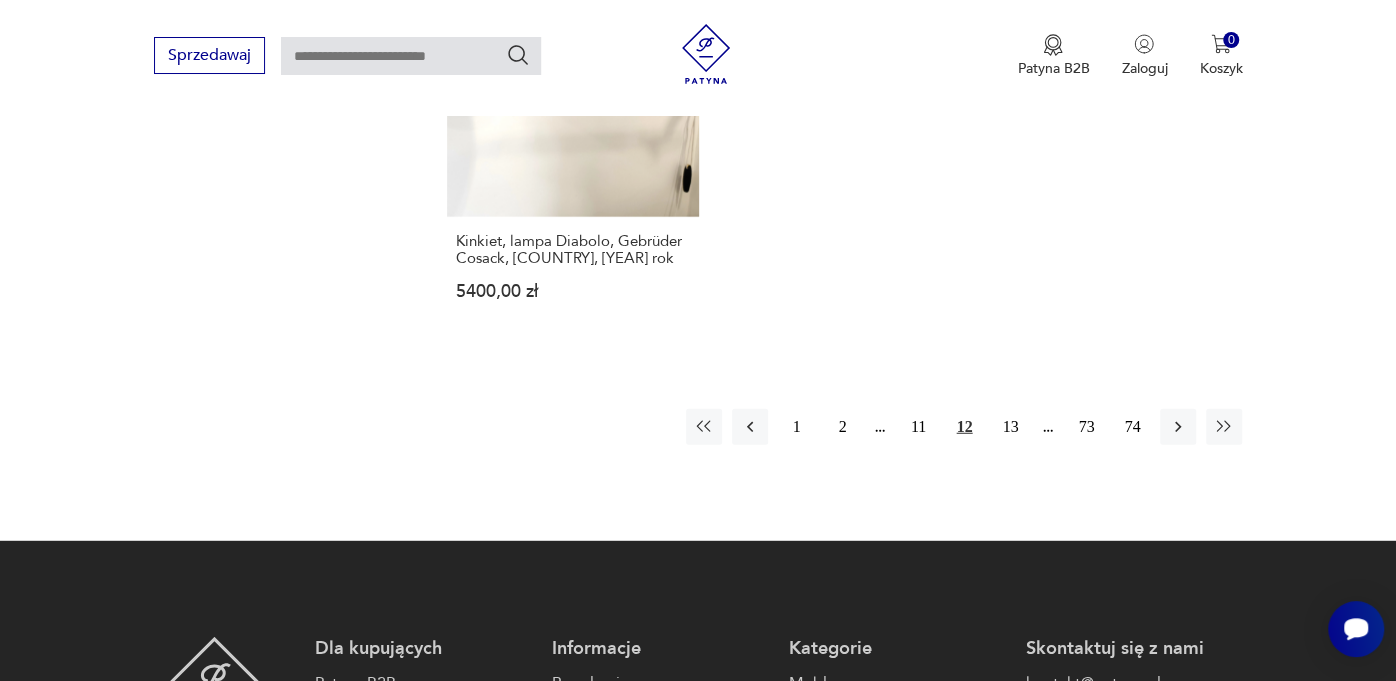 scroll, scrollTop: 3051, scrollLeft: 0, axis: vertical 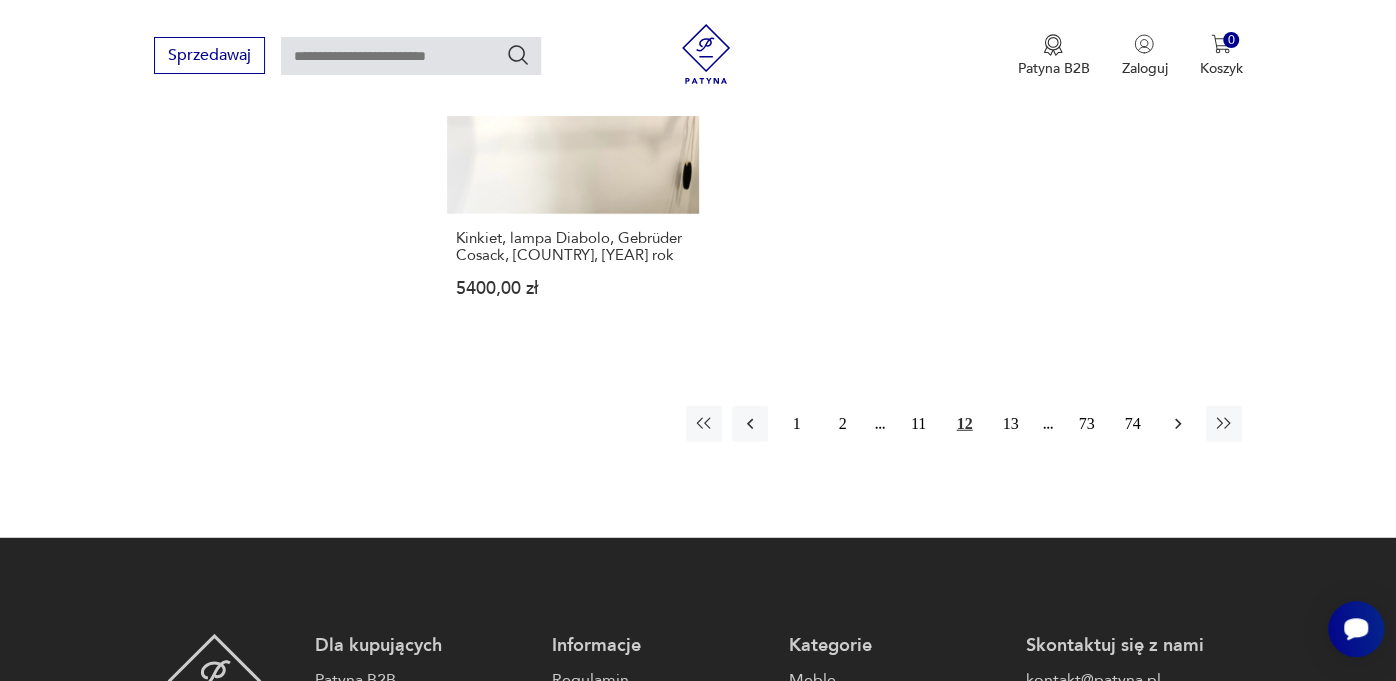 click at bounding box center (1178, 424) 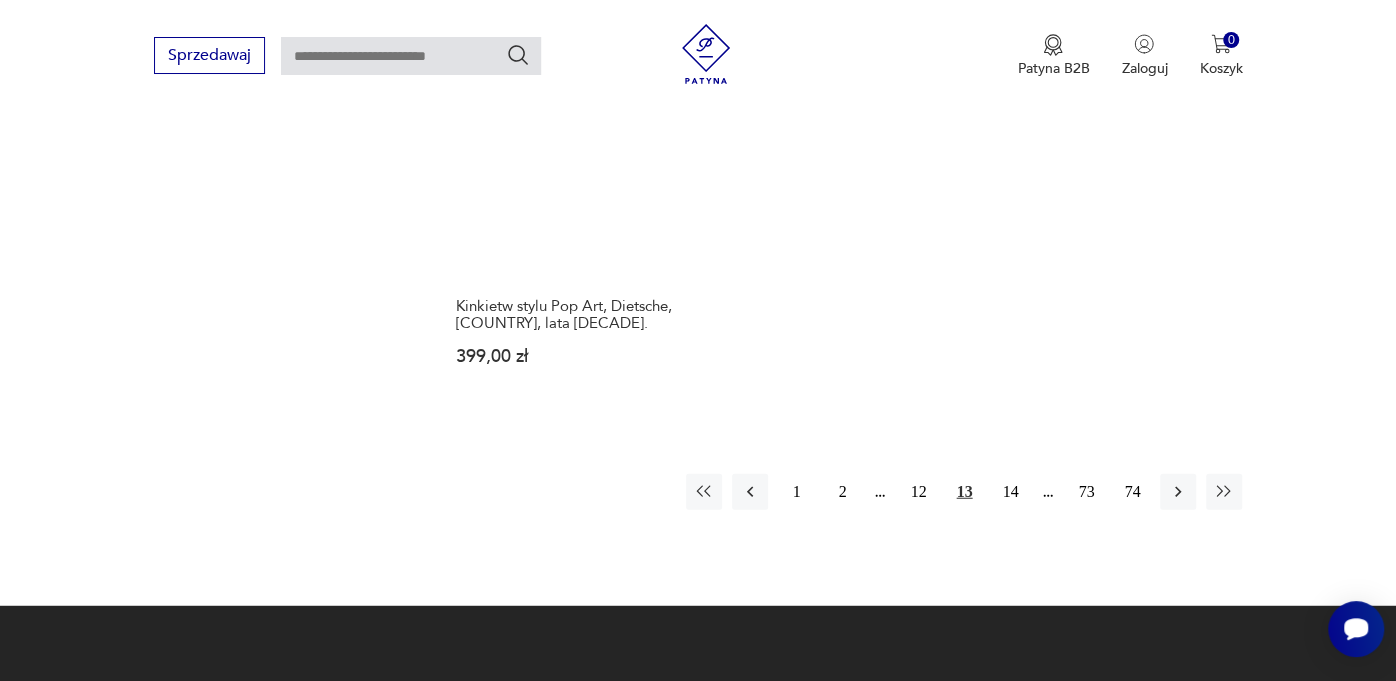 scroll, scrollTop: 2898, scrollLeft: 0, axis: vertical 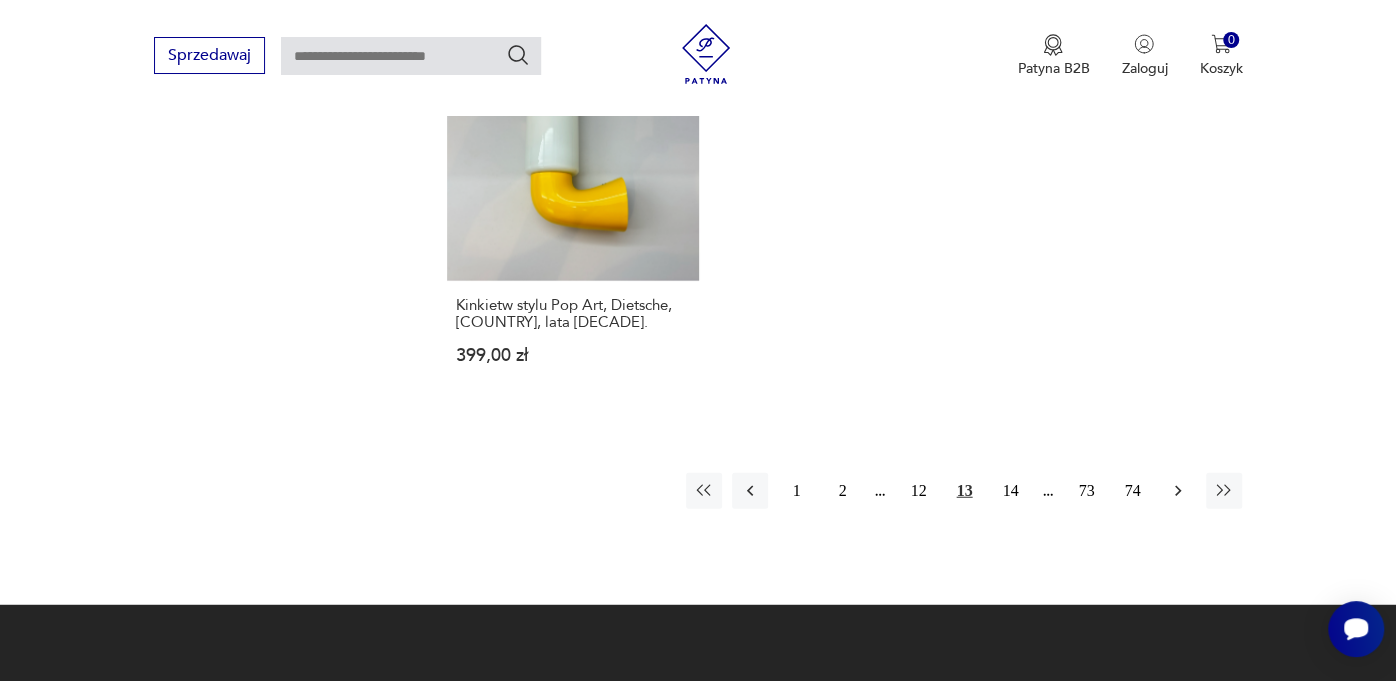 click at bounding box center (1178, 491) 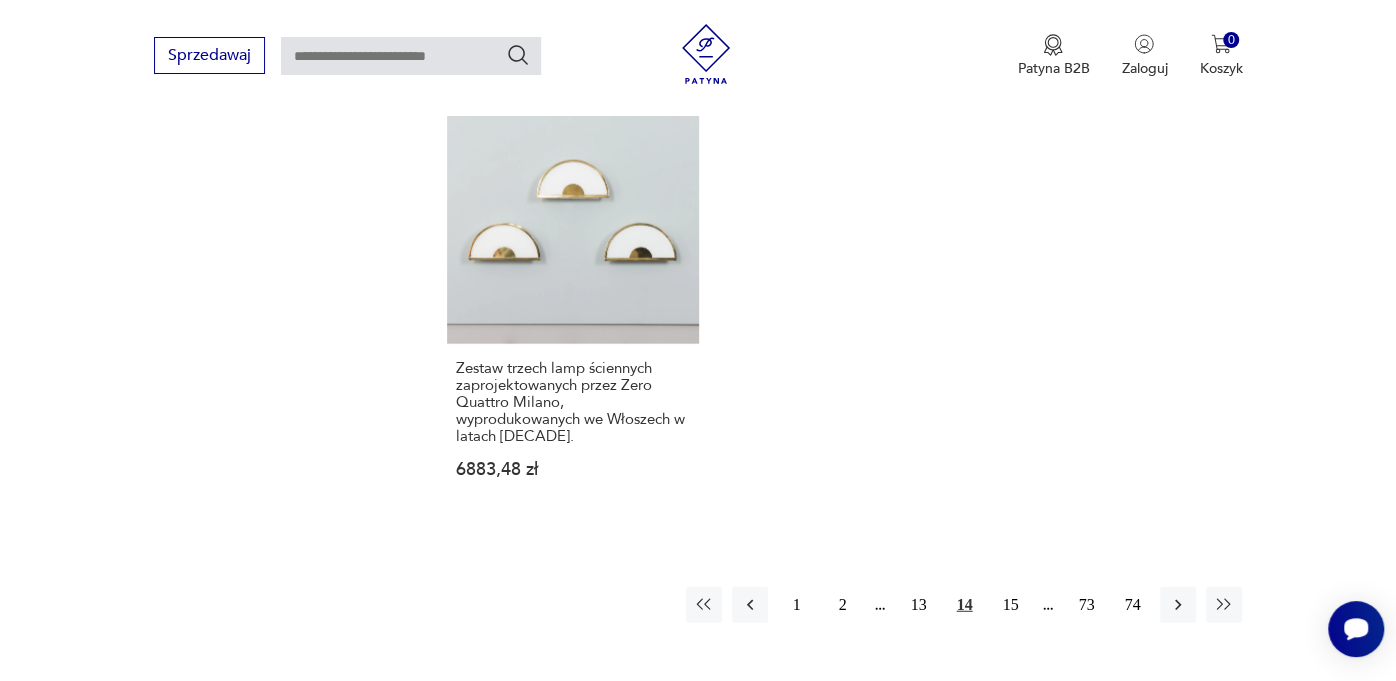 scroll, scrollTop: 2871, scrollLeft: 0, axis: vertical 